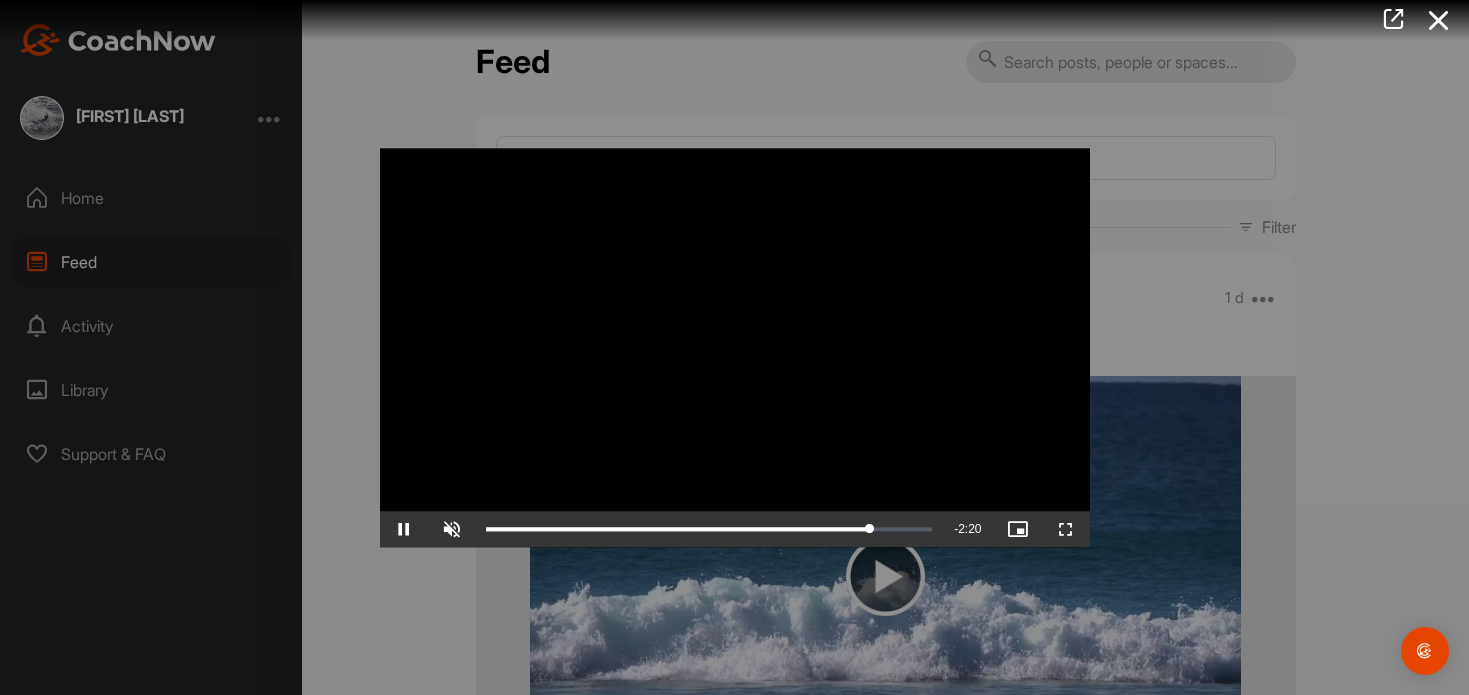 scroll, scrollTop: 0, scrollLeft: 0, axis: both 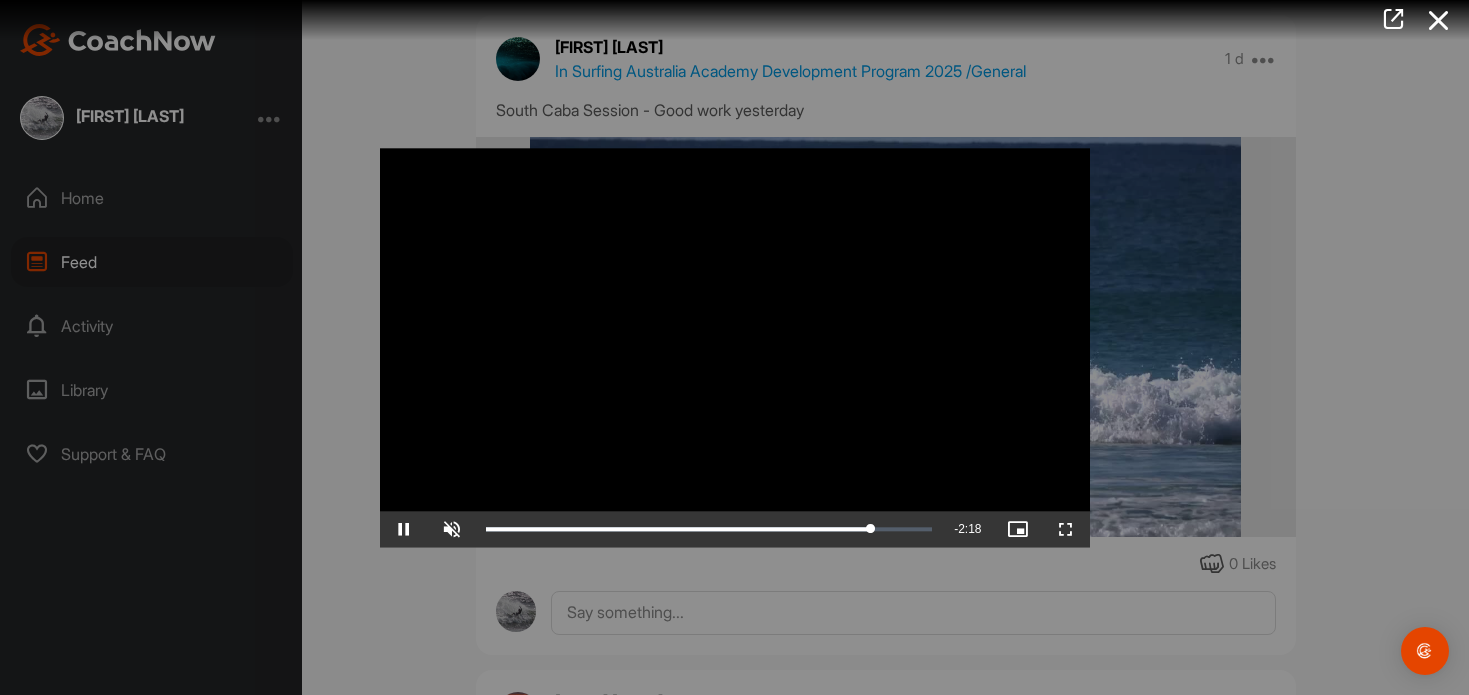 click at bounding box center (735, 347) 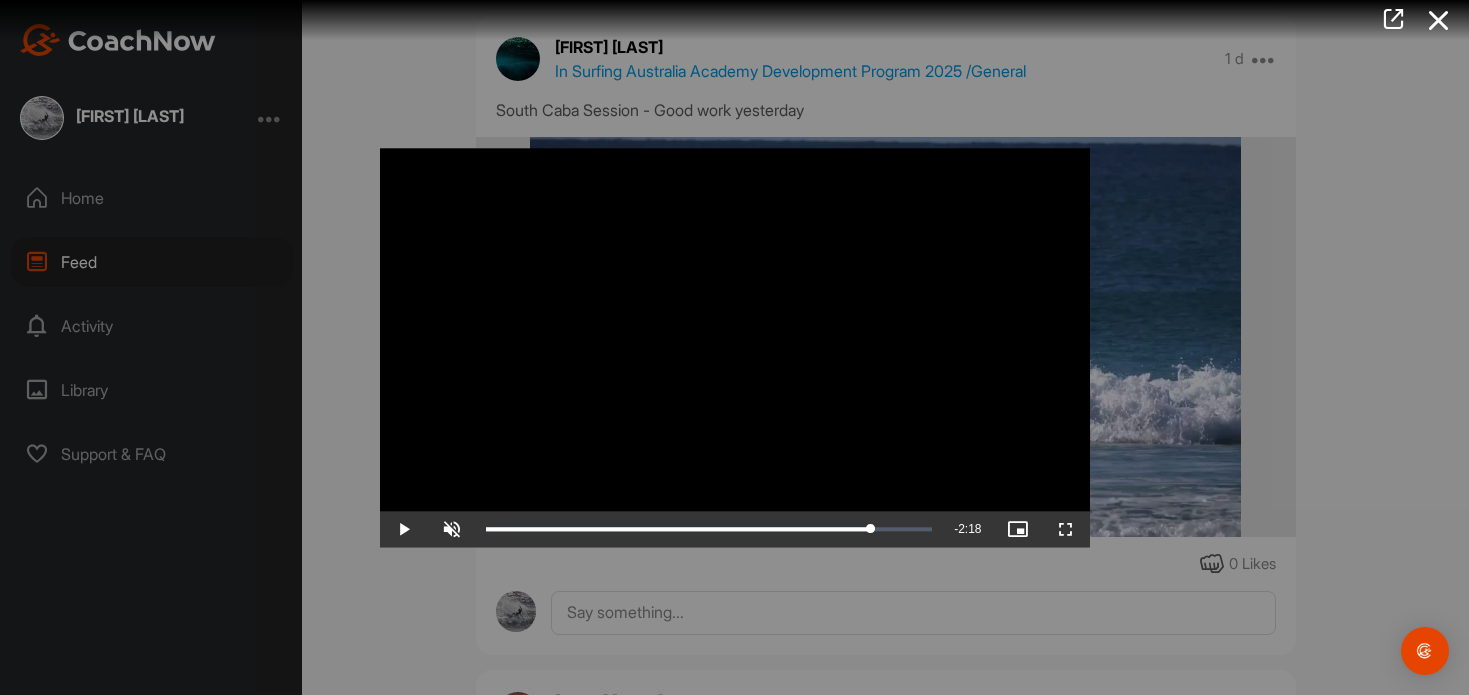 click at bounding box center [735, 347] 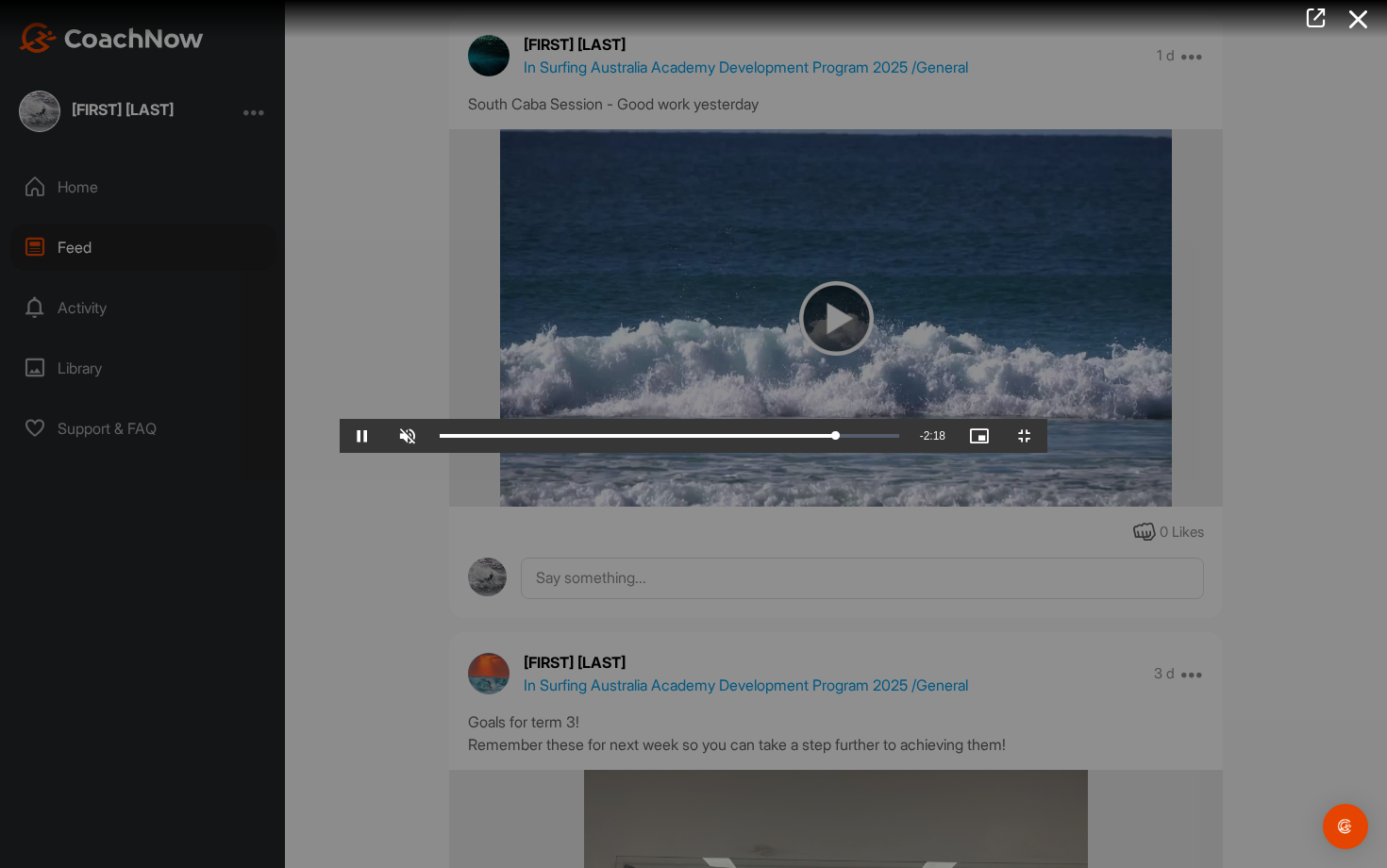 click at bounding box center (694, 434) 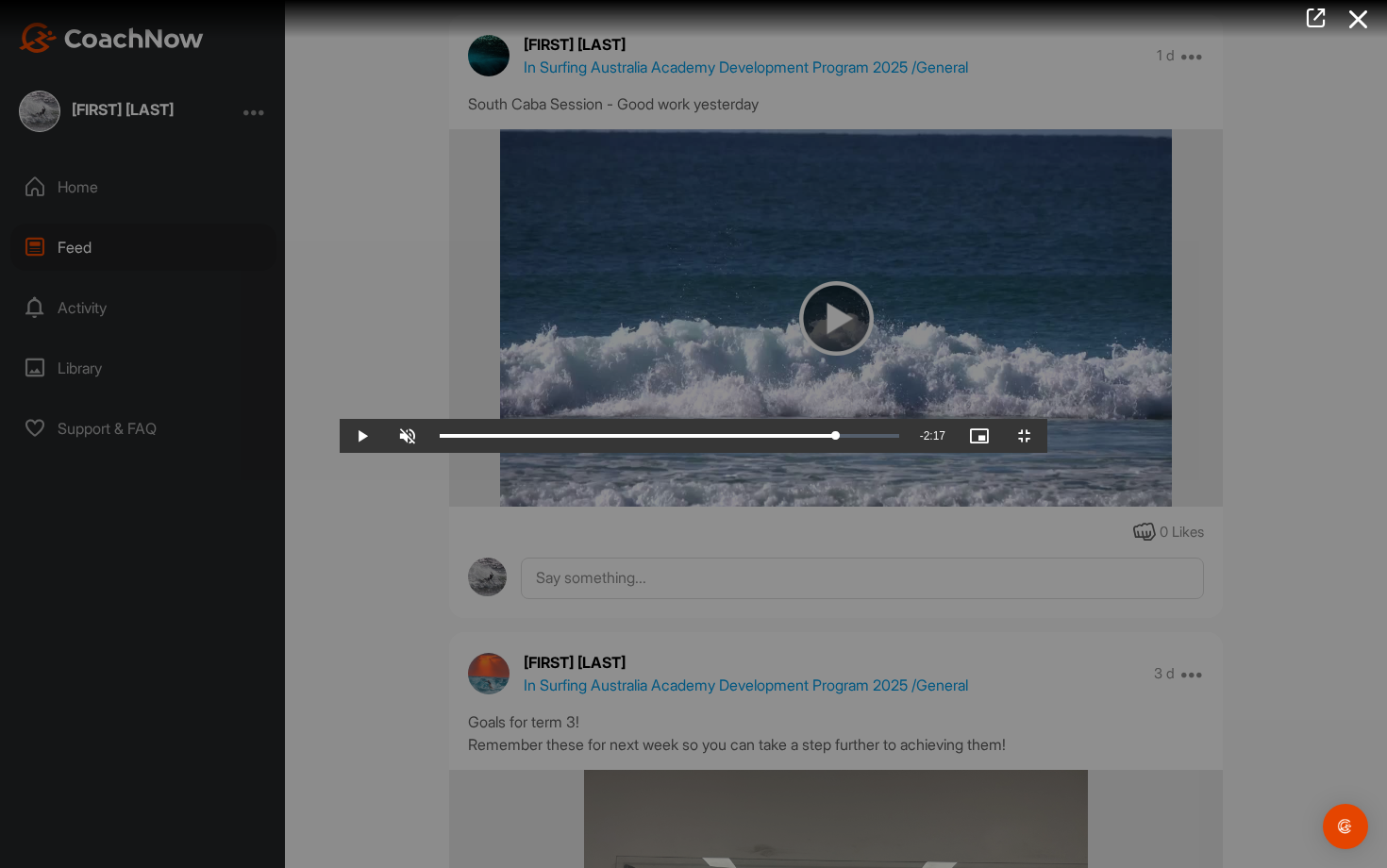 click at bounding box center (694, 434) 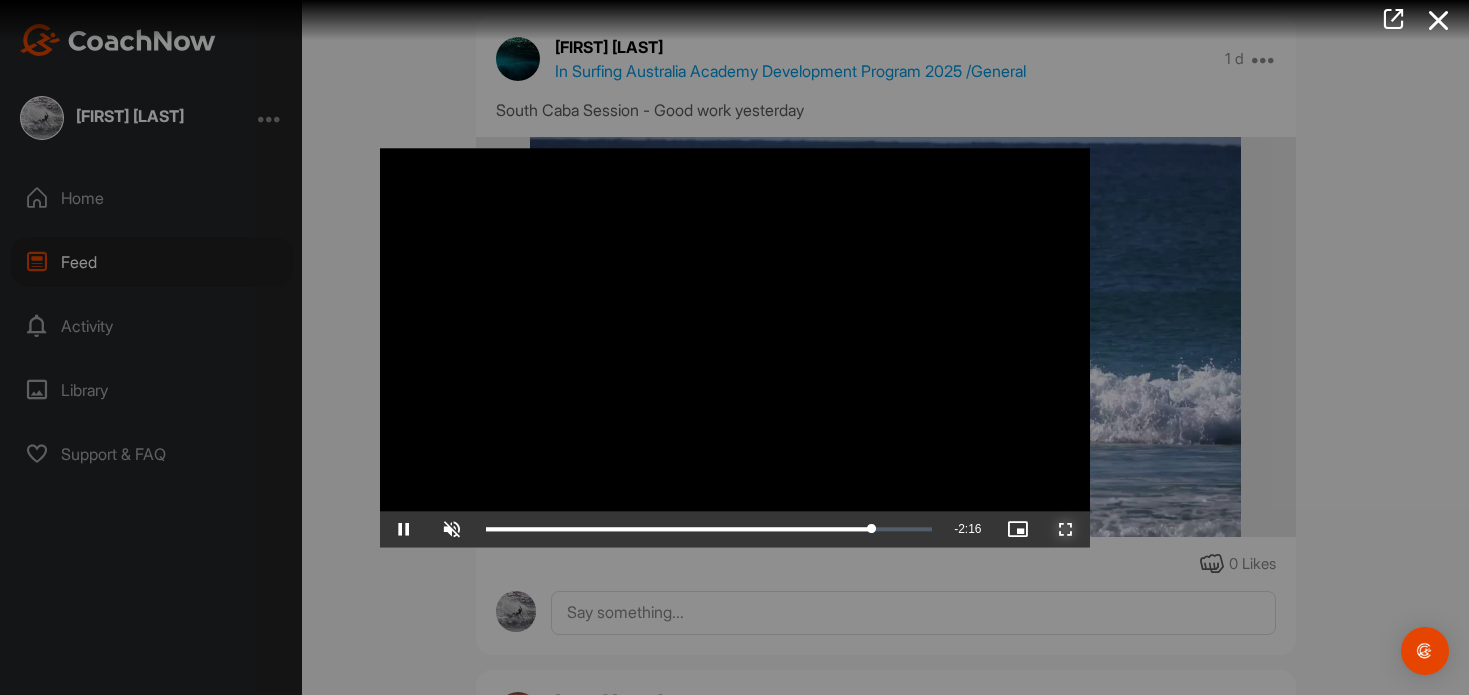 click at bounding box center (1066, 529) 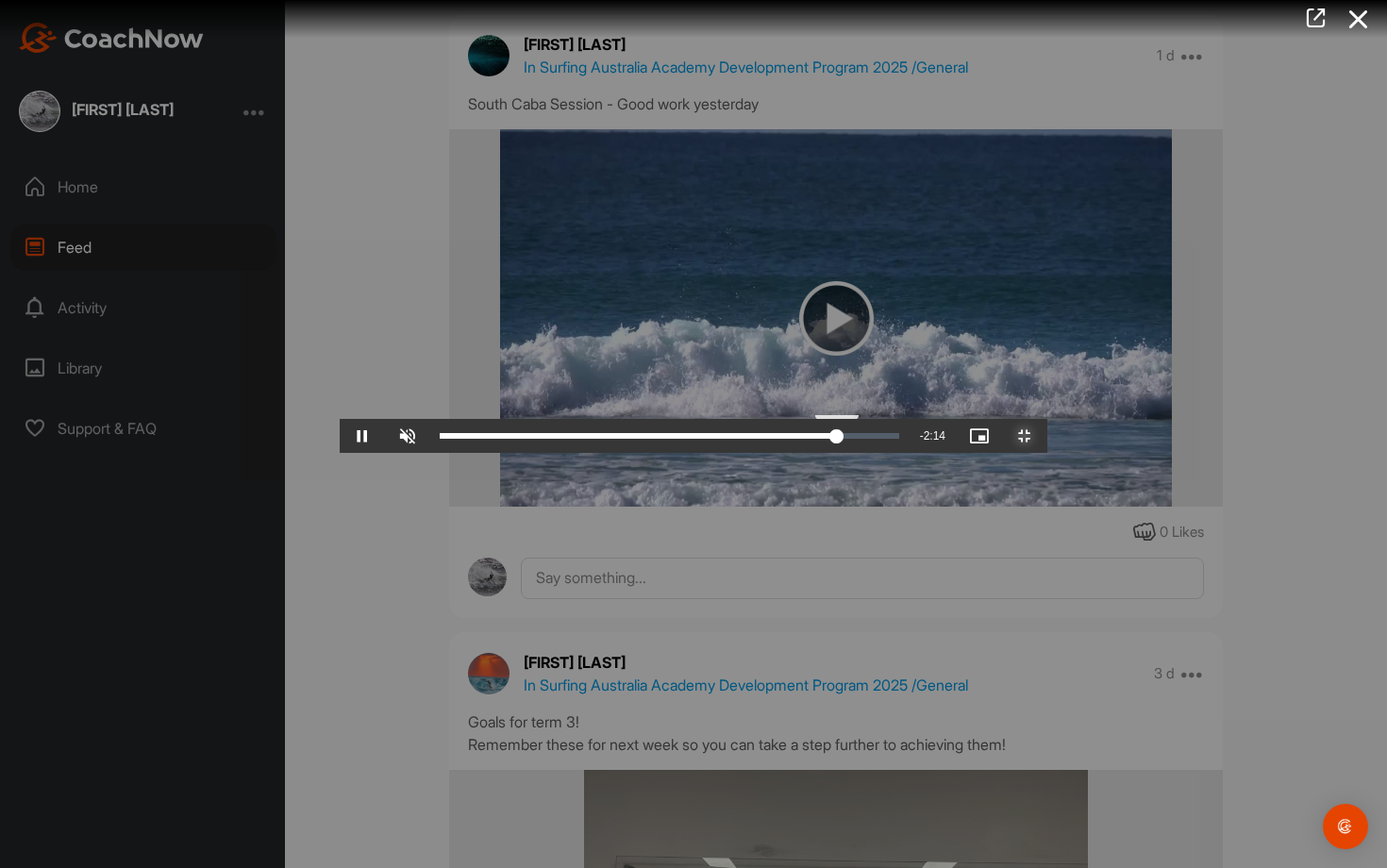click on "14:22" at bounding box center [638, 436] 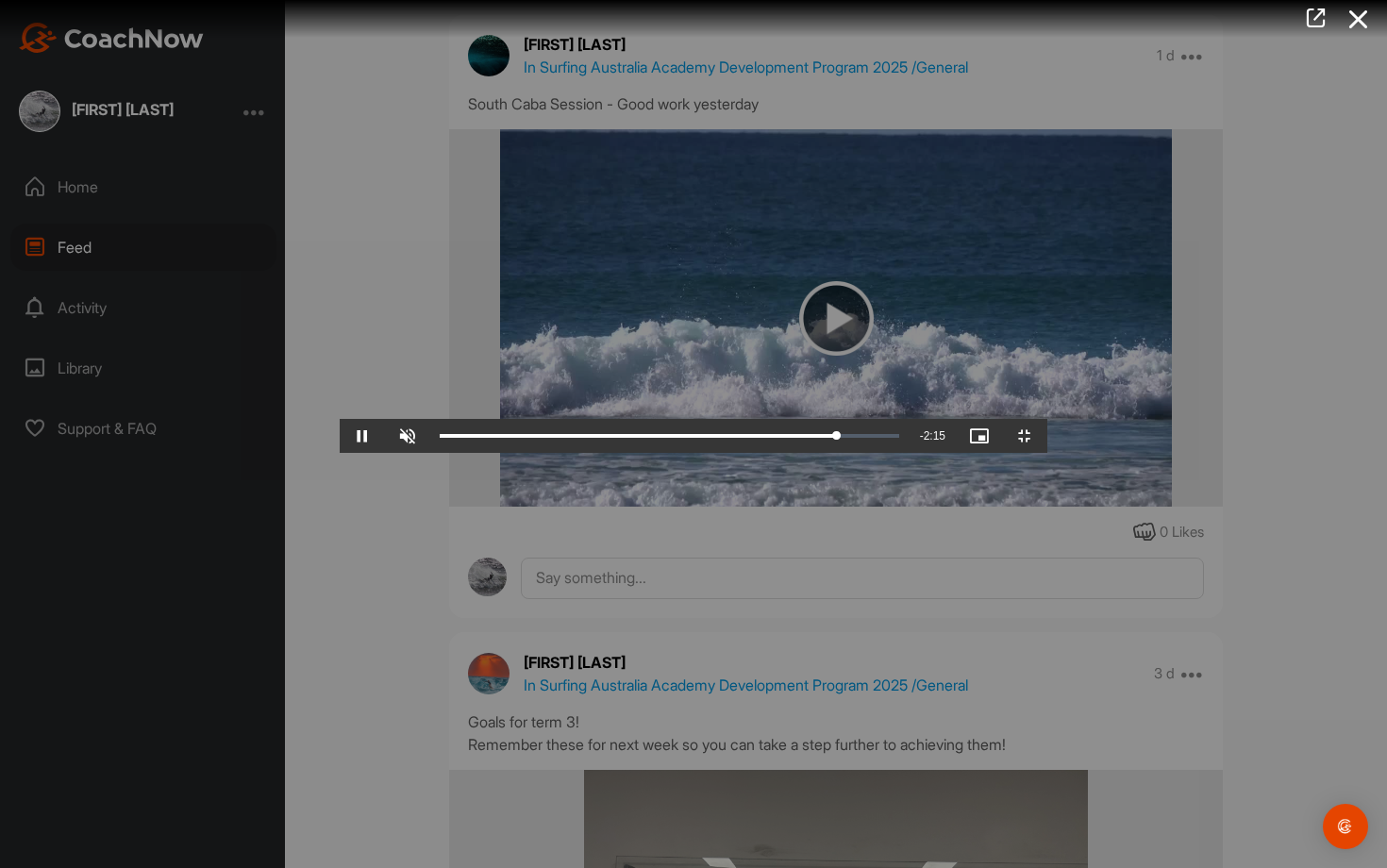 click at bounding box center (694, 434) 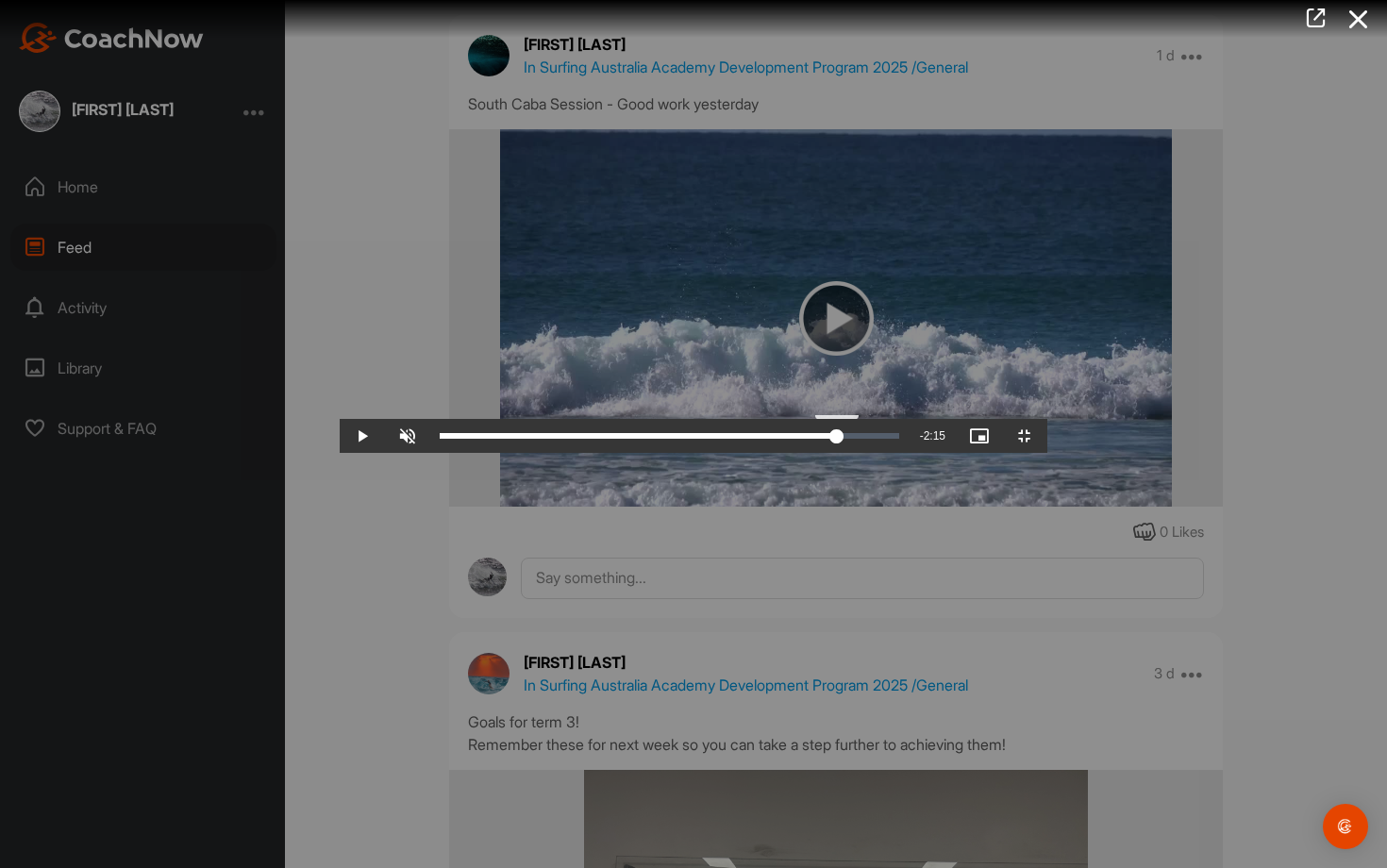 click on "14:21" at bounding box center [638, 436] 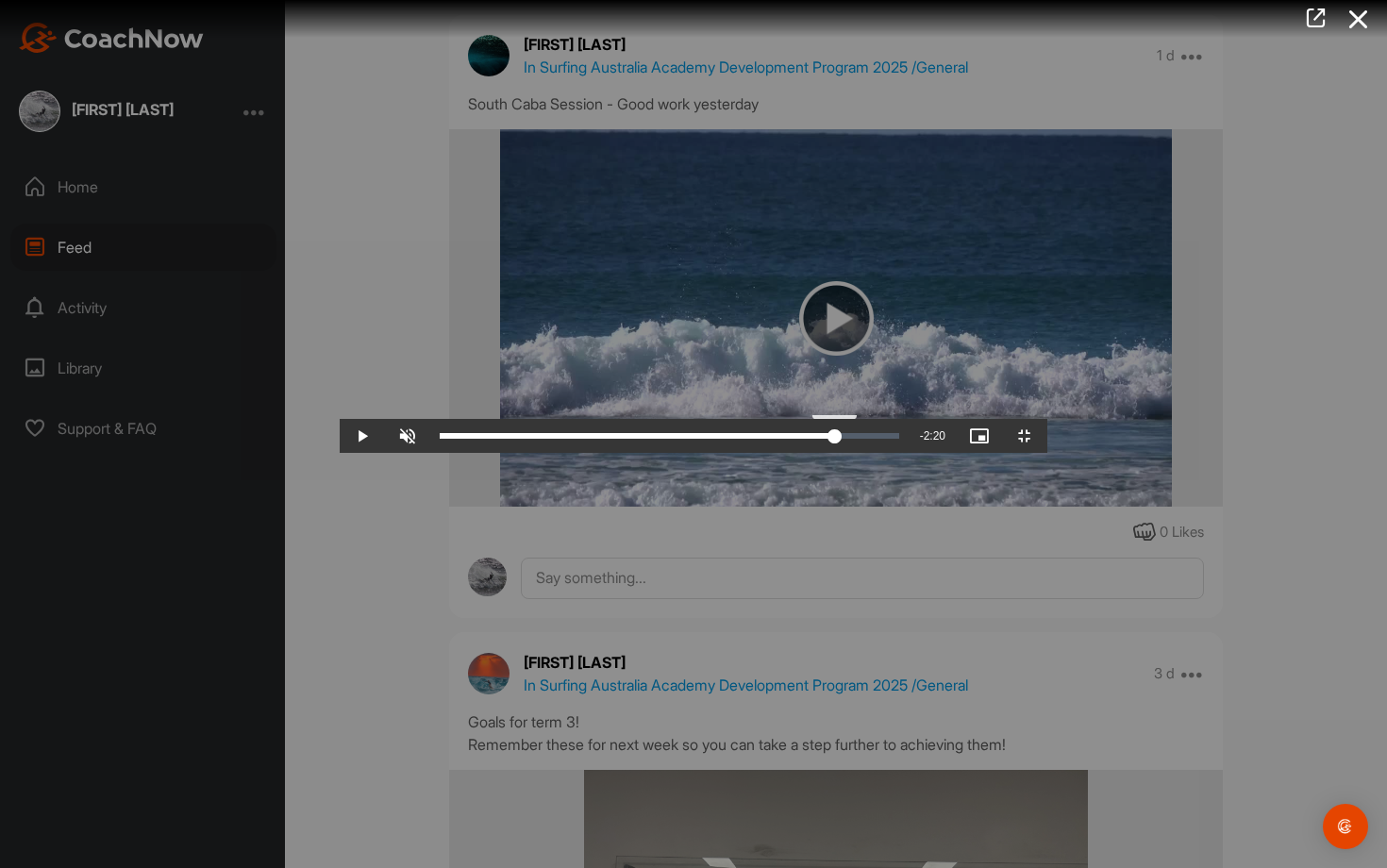 click on "14:16" at bounding box center [637, 436] 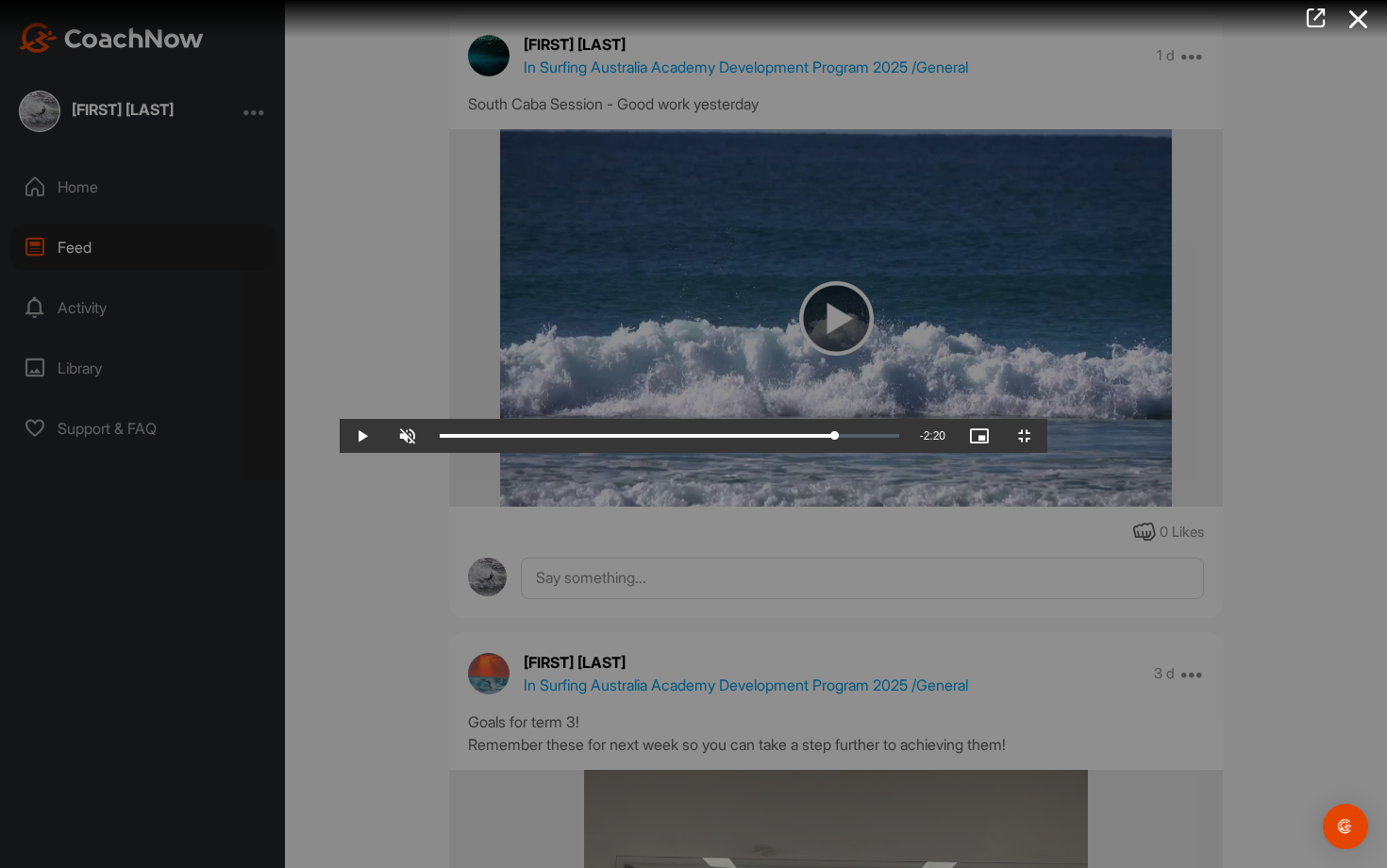click at bounding box center [694, 434] 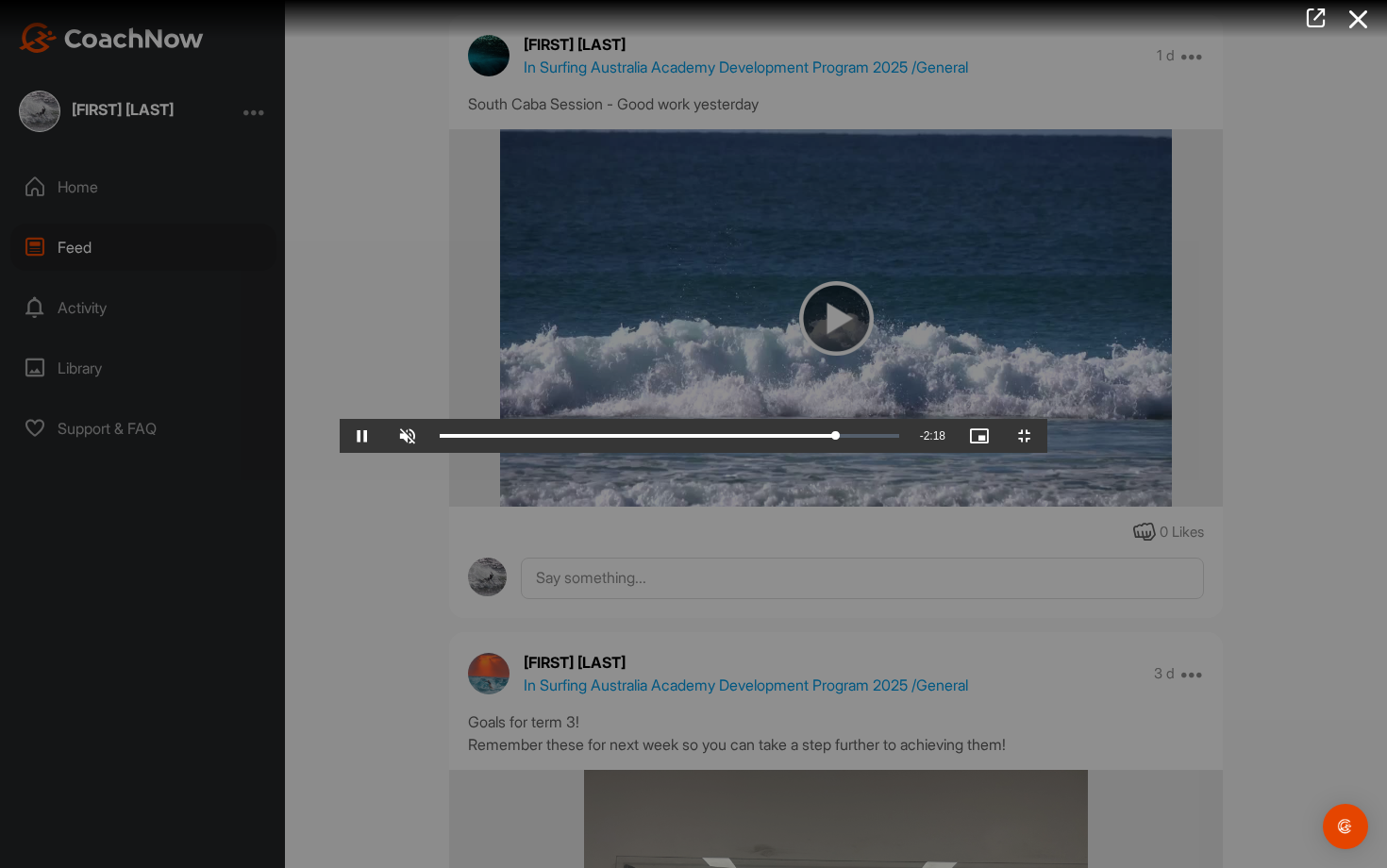 click at bounding box center [694, 434] 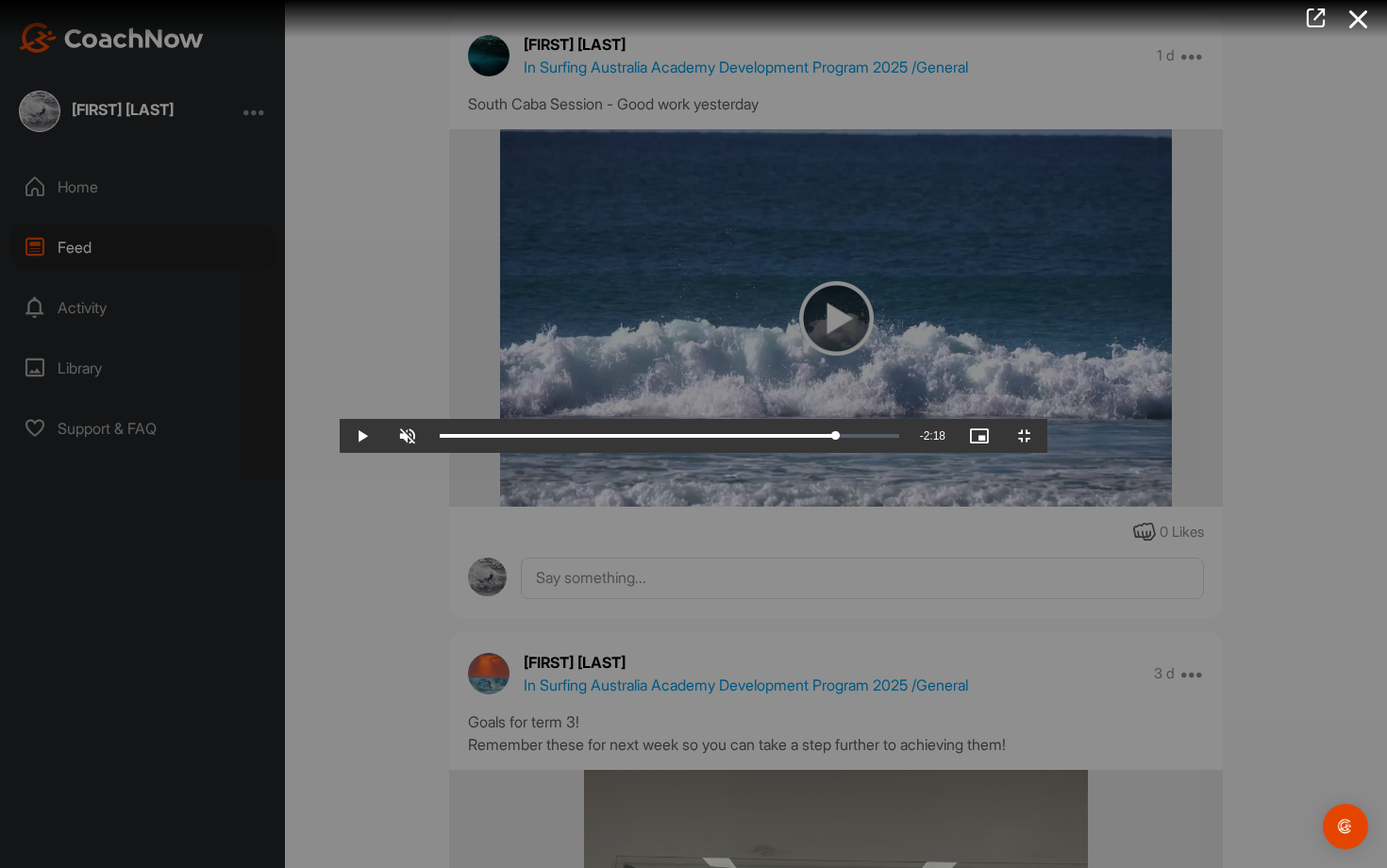 click at bounding box center [694, 434] 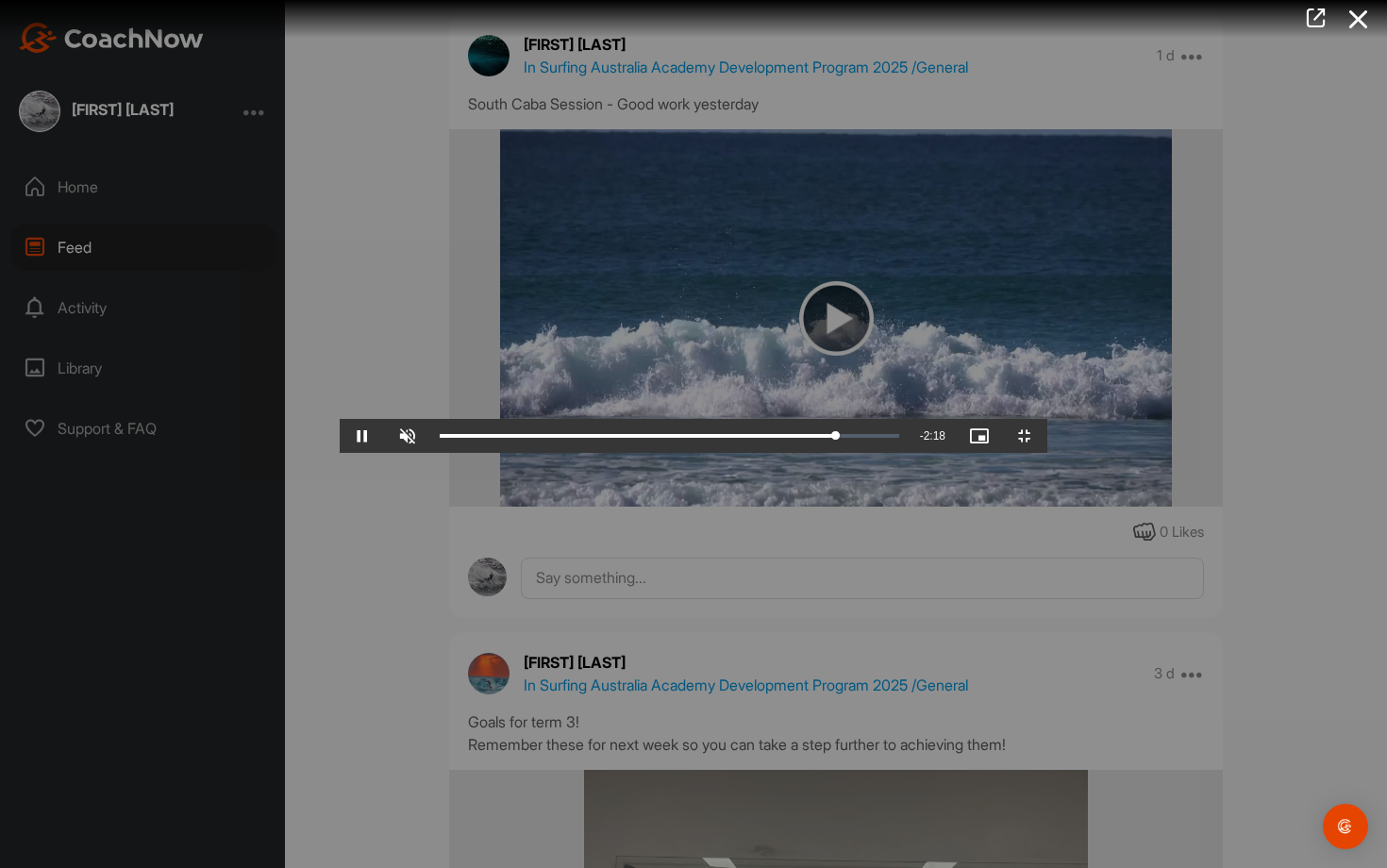 click at bounding box center [694, 434] 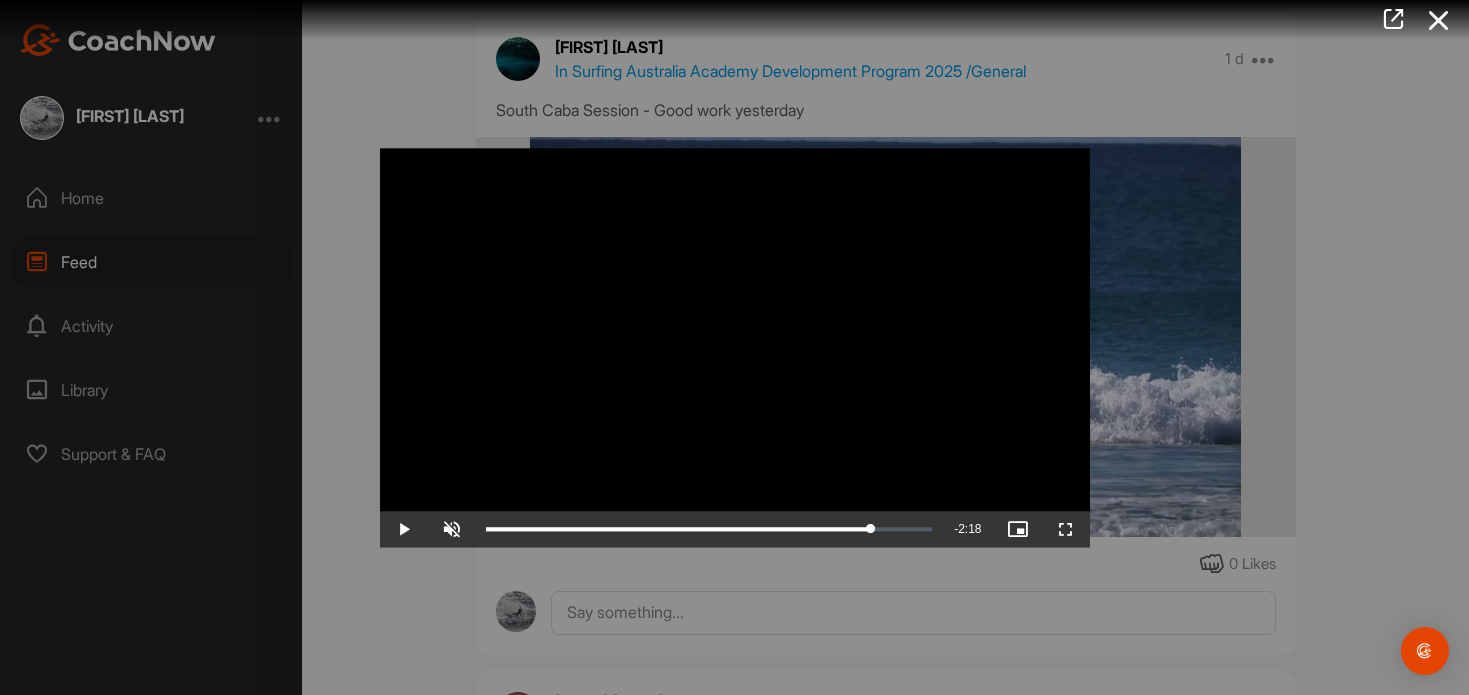 click at bounding box center (735, 347) 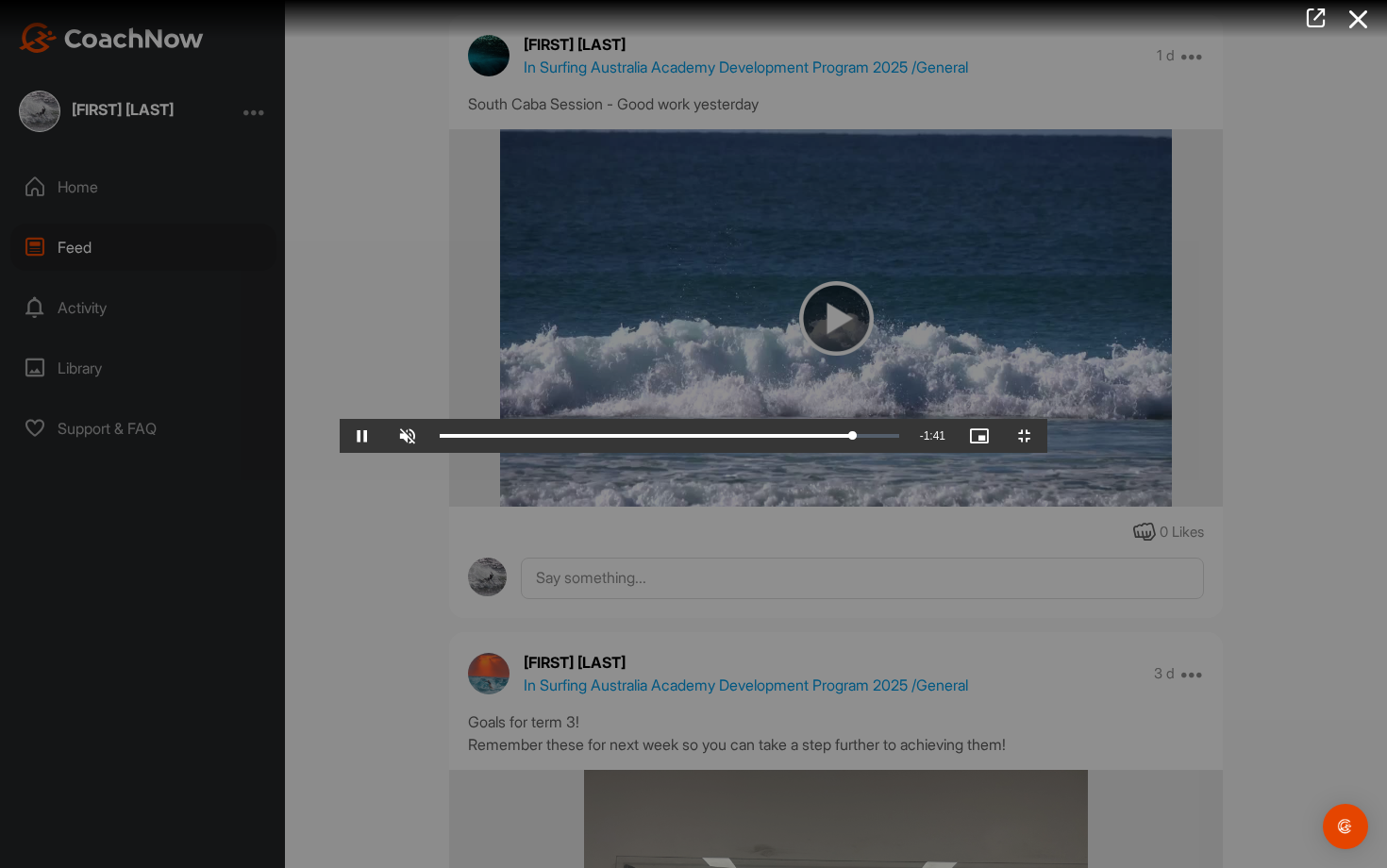 click at bounding box center [694, 434] 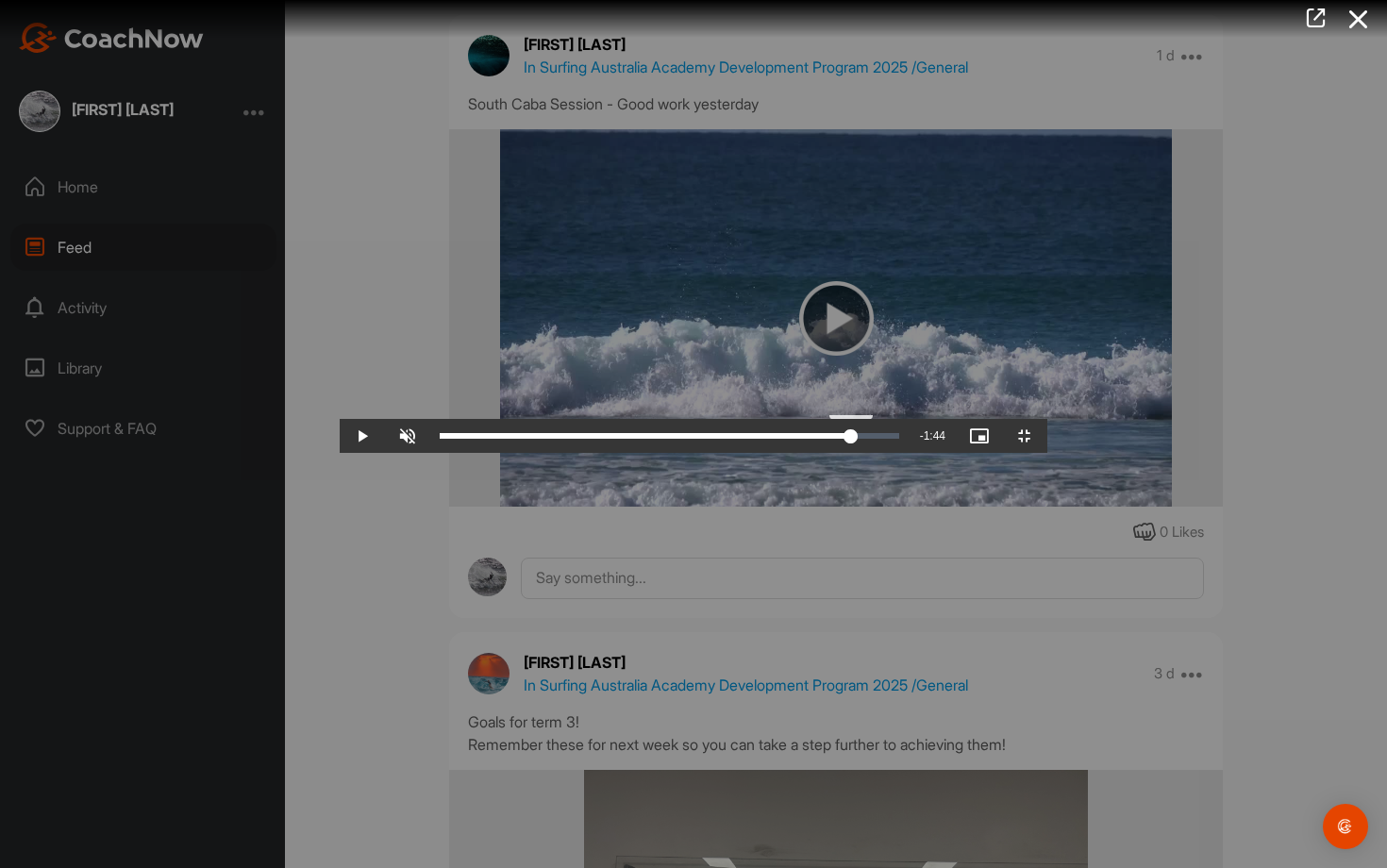 click on "14:52" at bounding box center [645, 436] 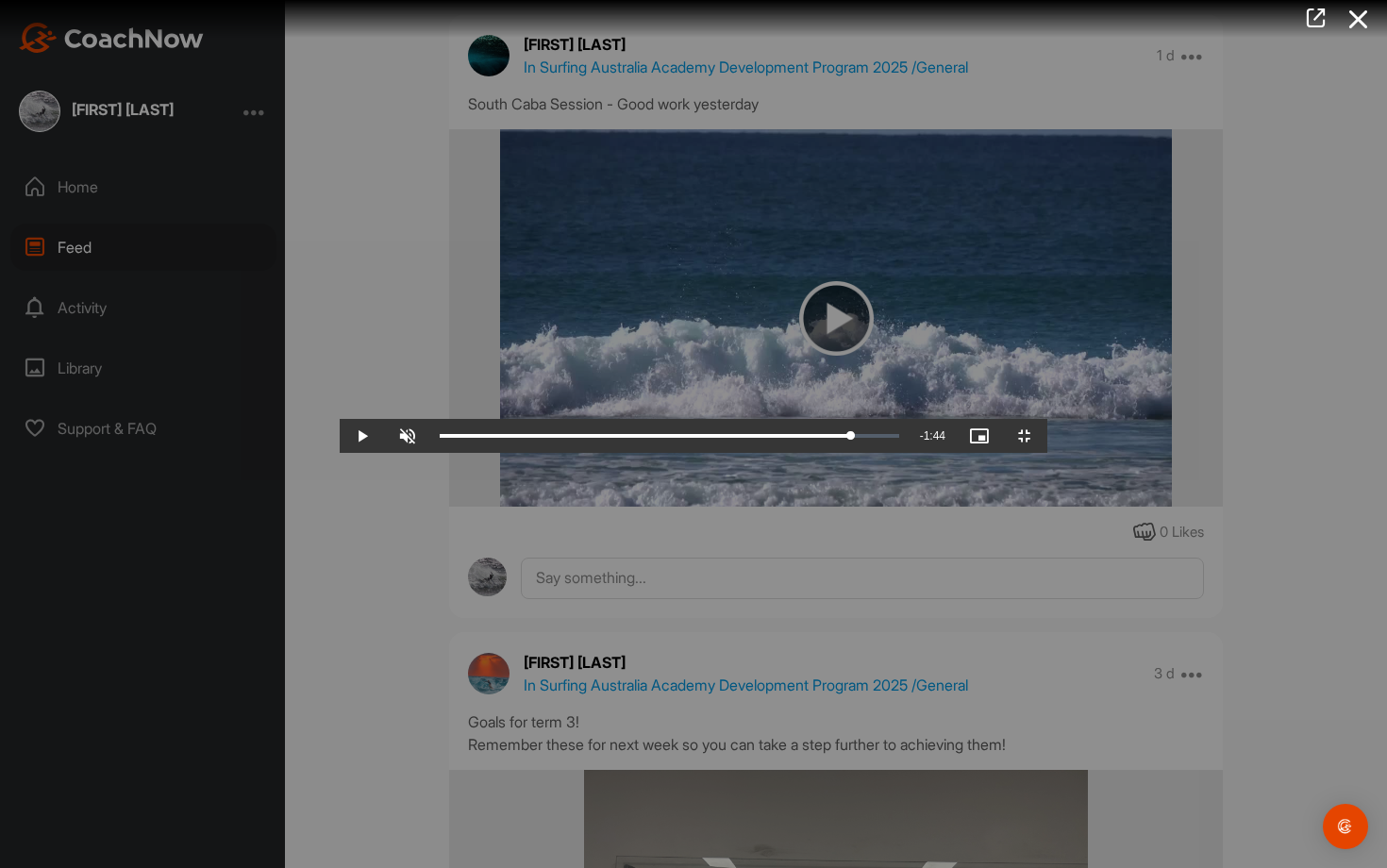 click at bounding box center (694, 434) 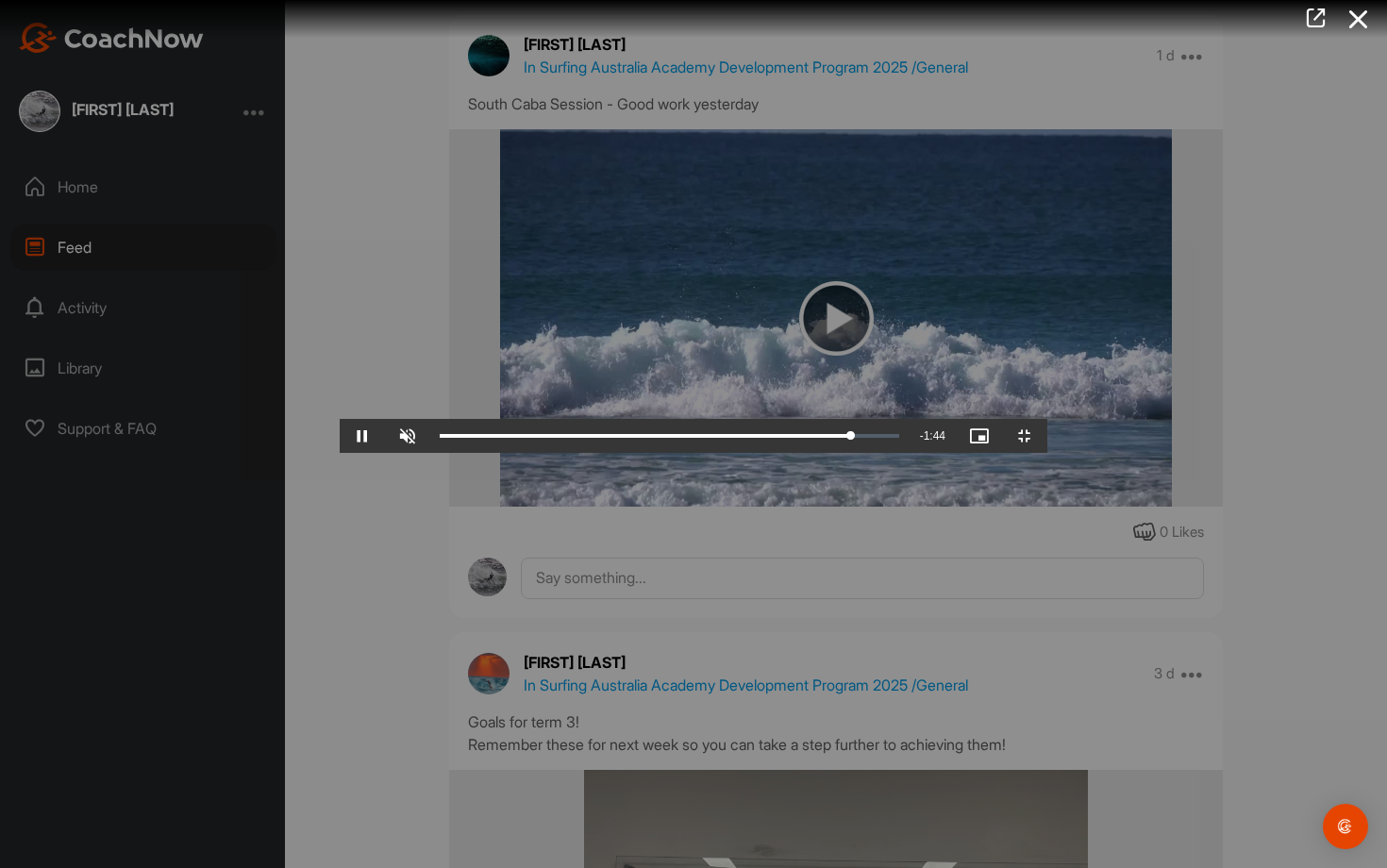 click at bounding box center (694, 434) 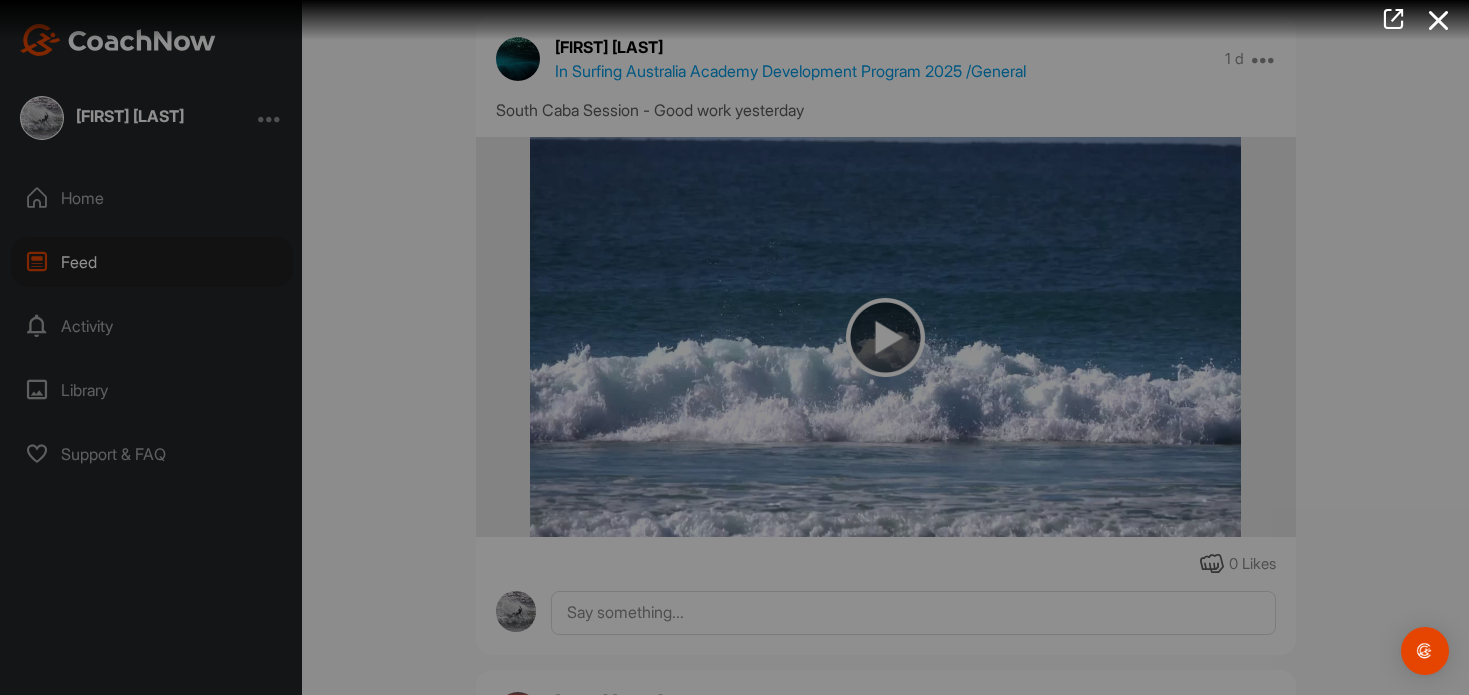 click at bounding box center (735, 539) 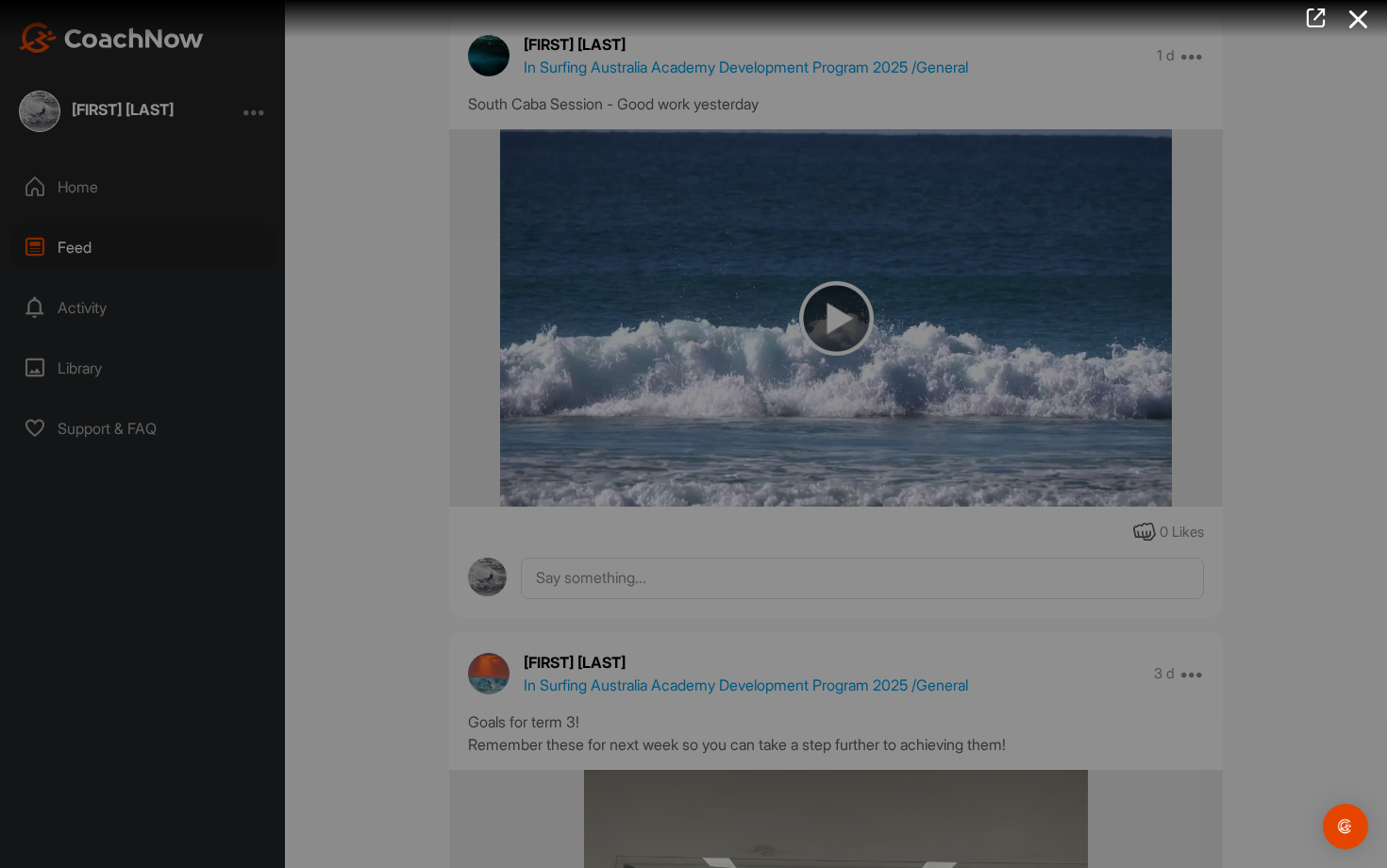 click at bounding box center [694, 434] 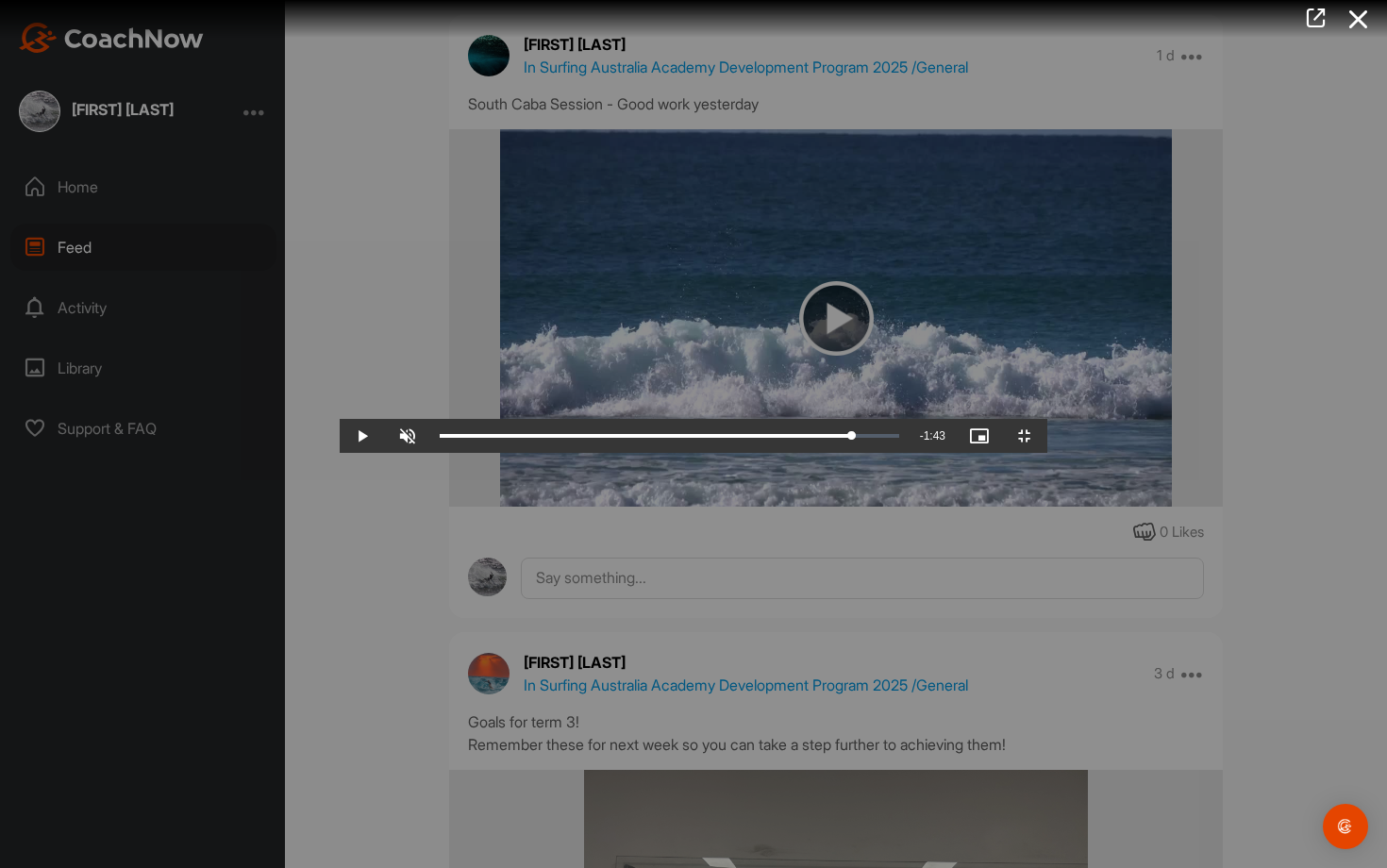 click at bounding box center (694, 434) 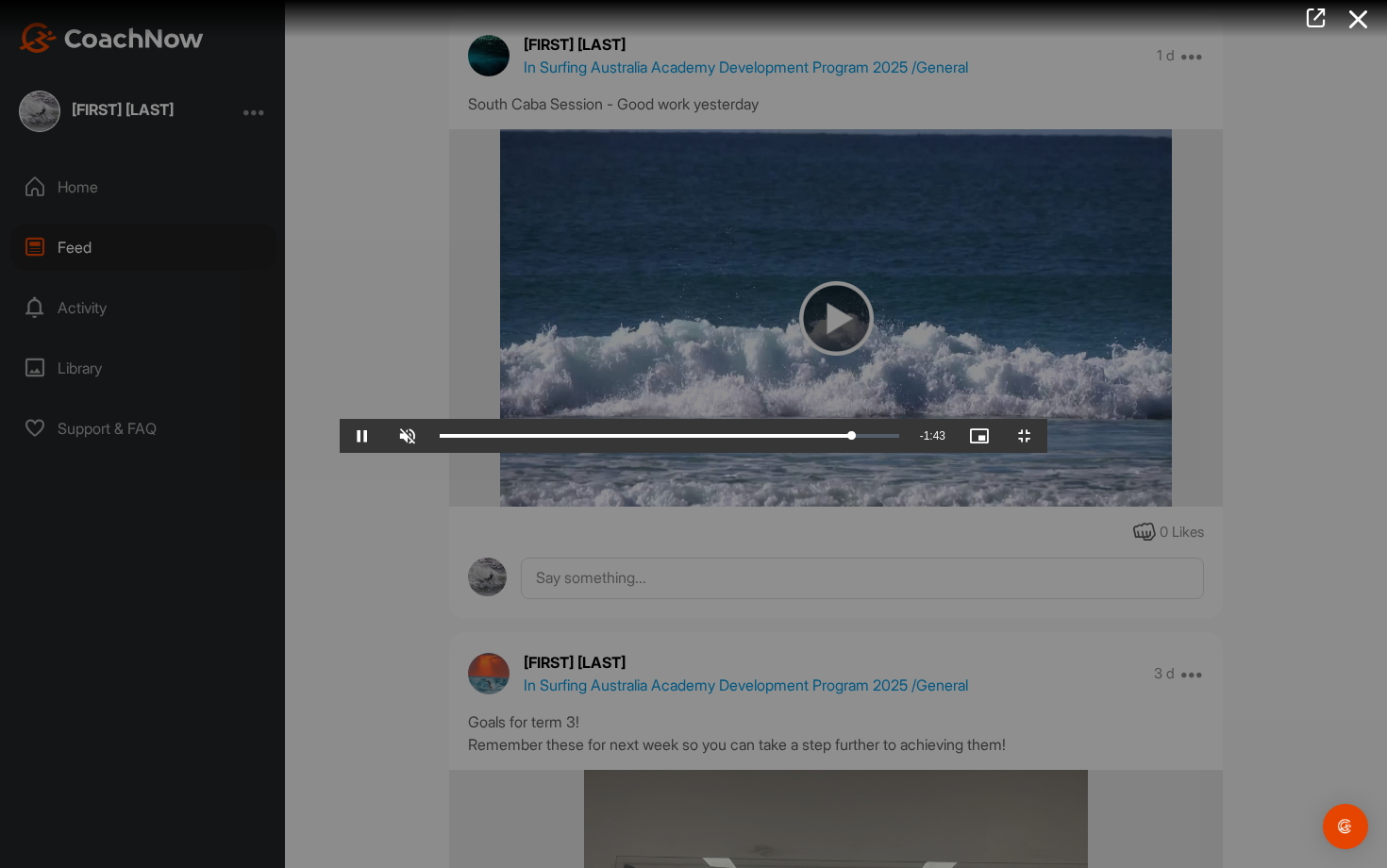 click at bounding box center [694, 434] 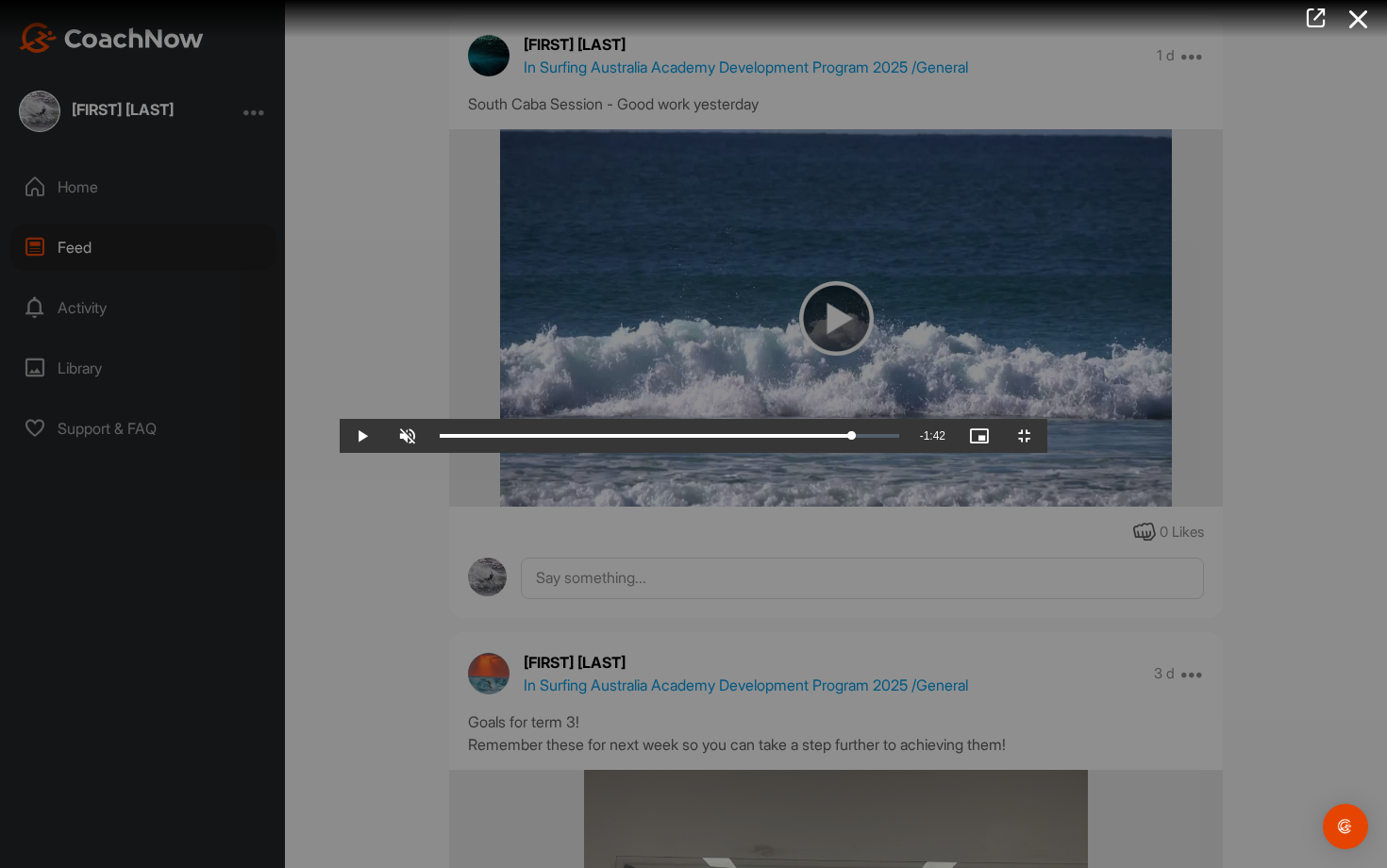 click at bounding box center [694, 434] 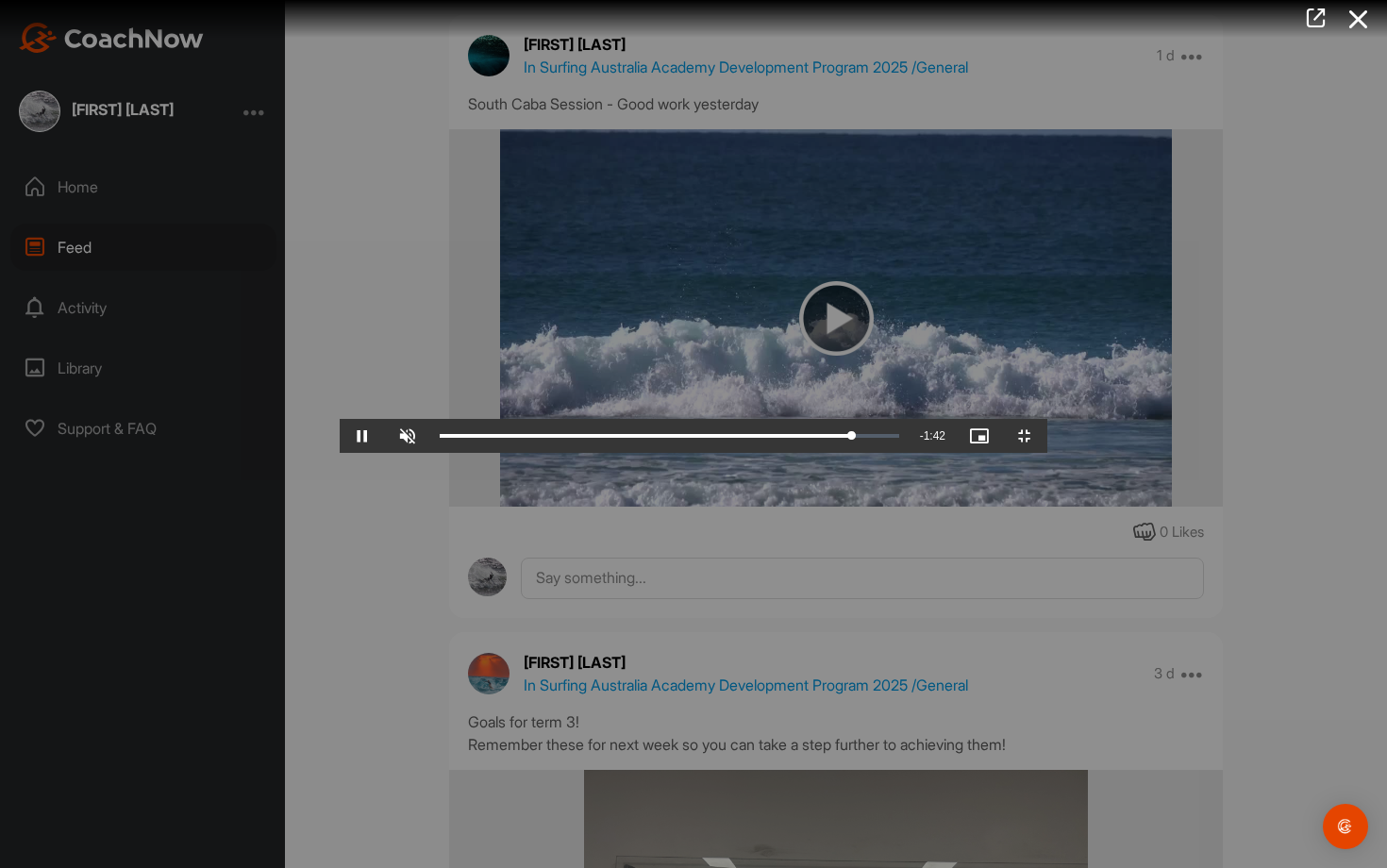 click at bounding box center (694, 434) 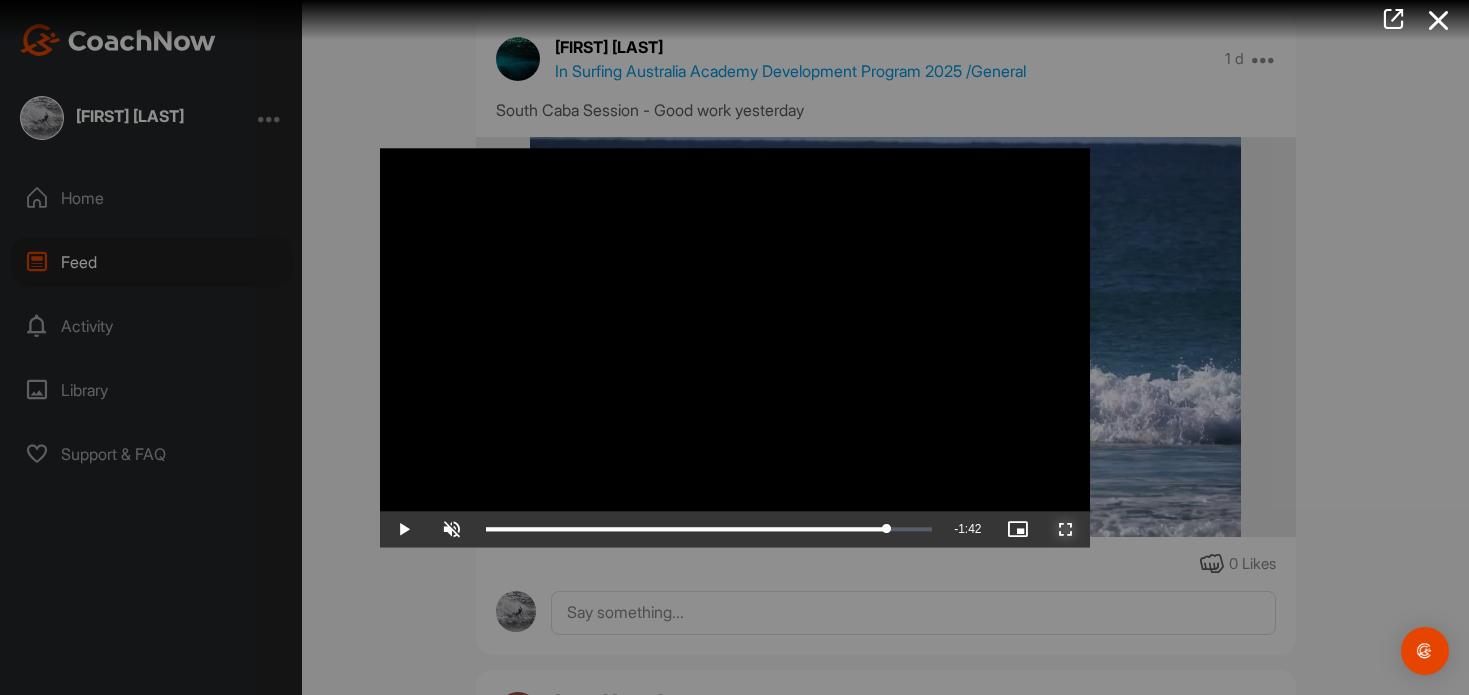 click at bounding box center (1066, 529) 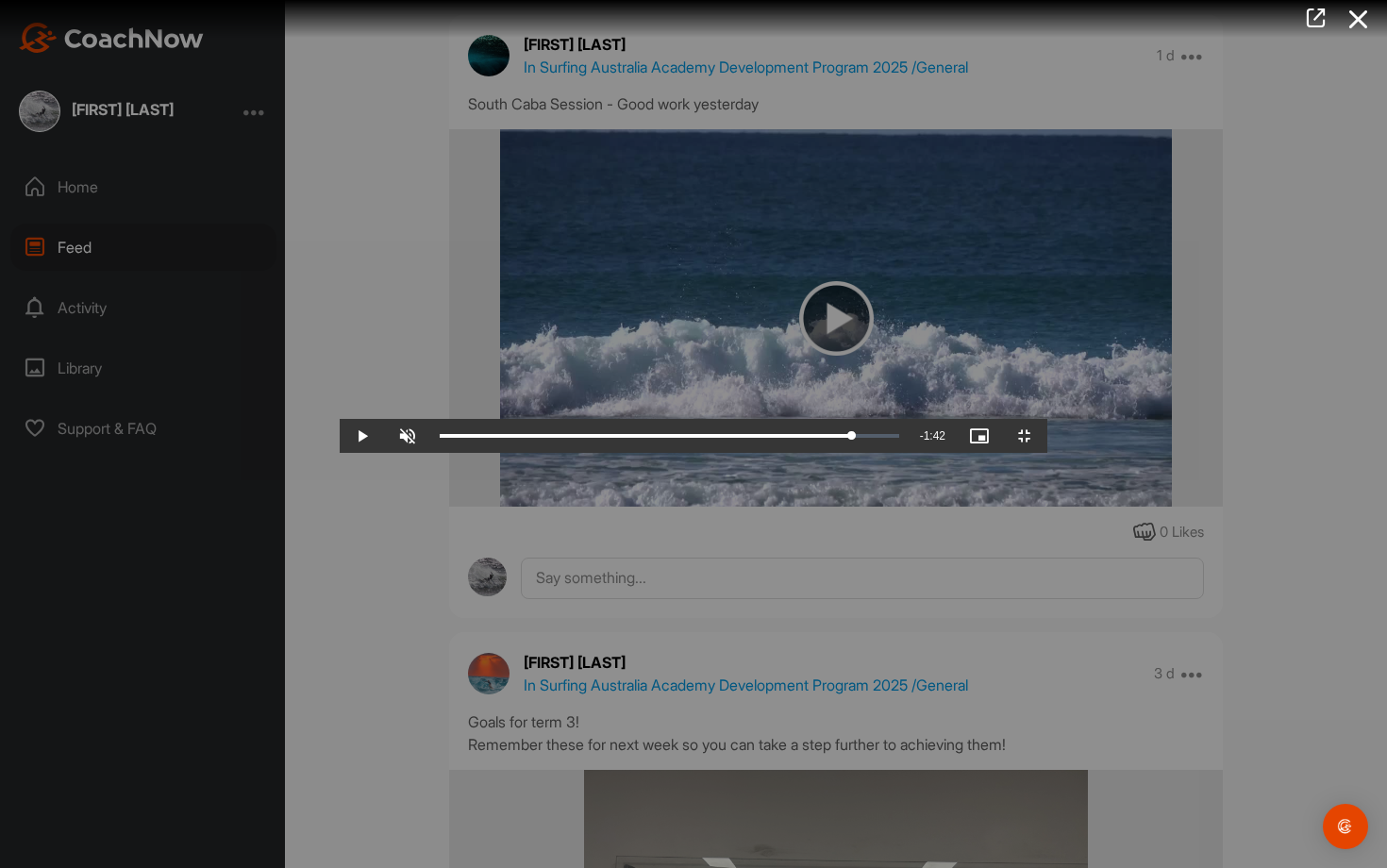 click at bounding box center [694, 434] 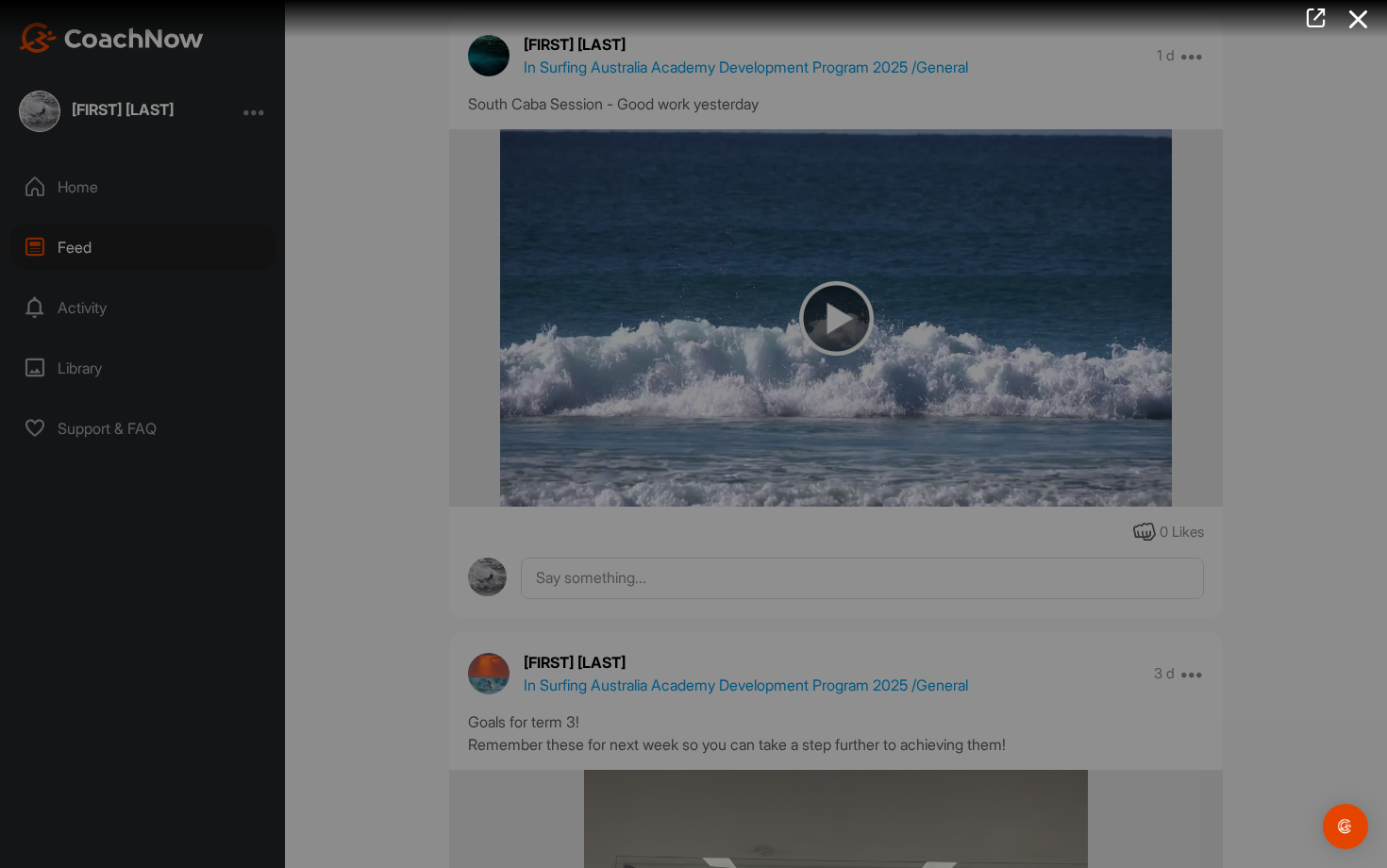 click at bounding box center (694, 434) 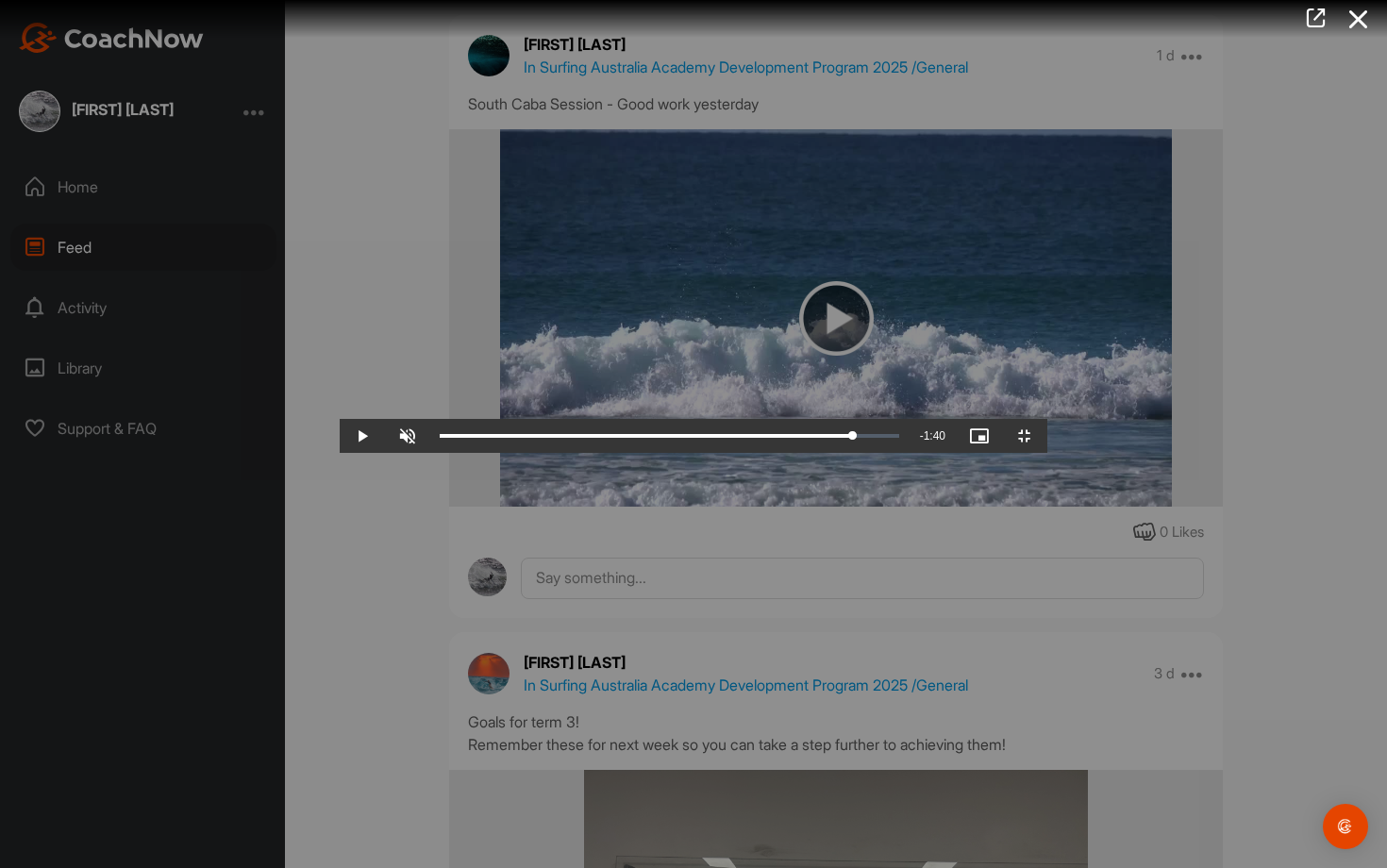 click at bounding box center (694, 434) 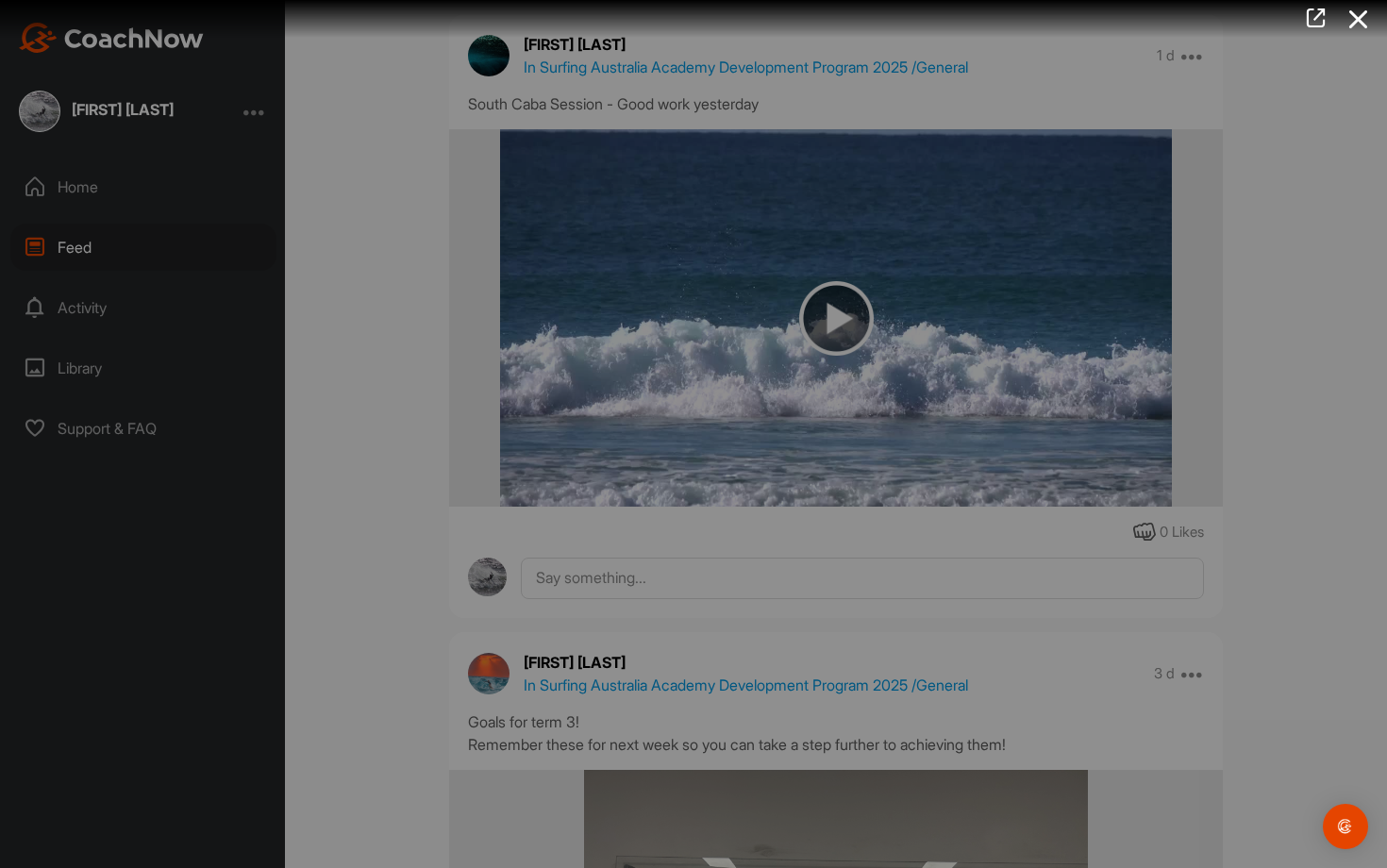 click at bounding box center [694, 434] 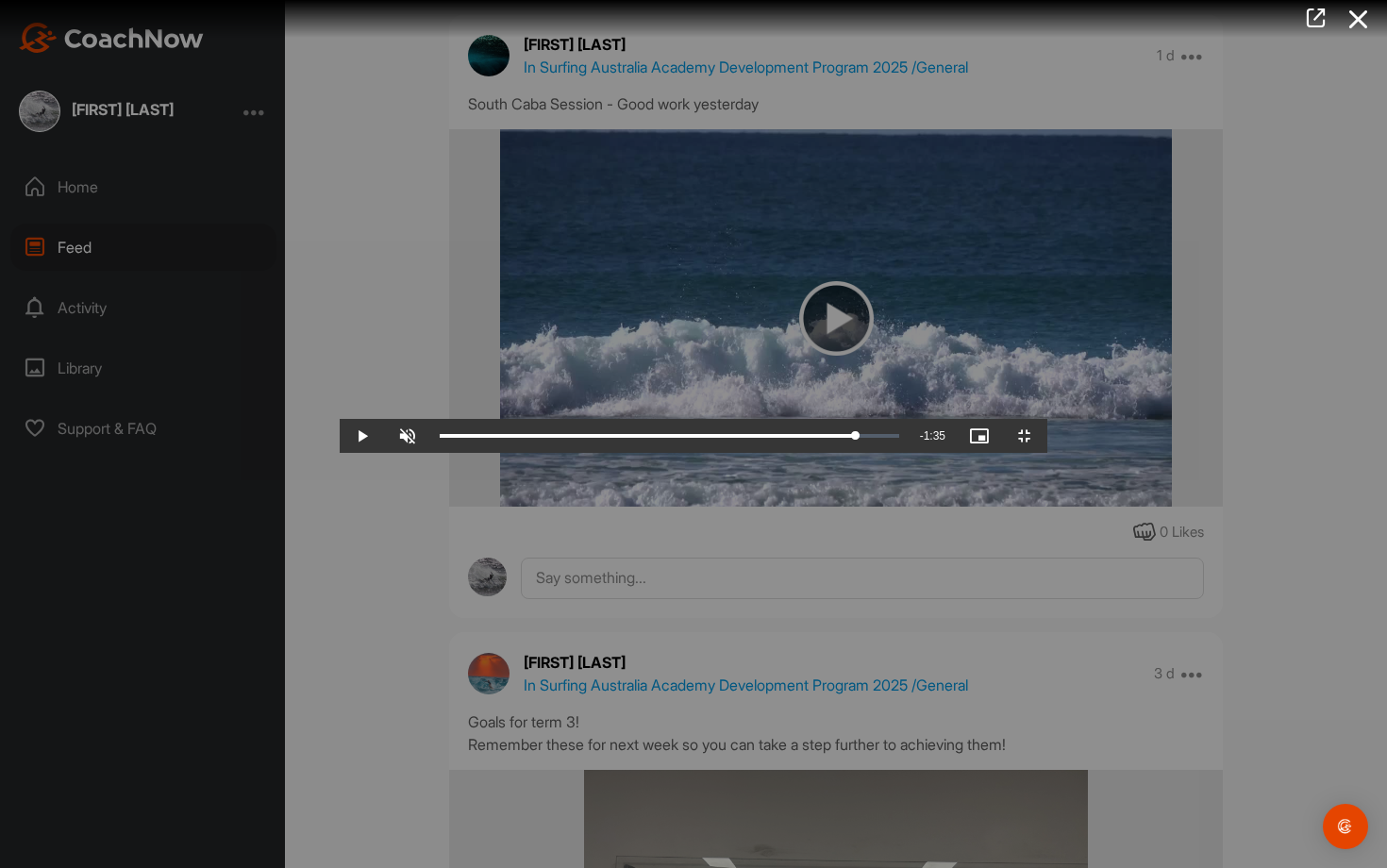 click at bounding box center [694, 434] 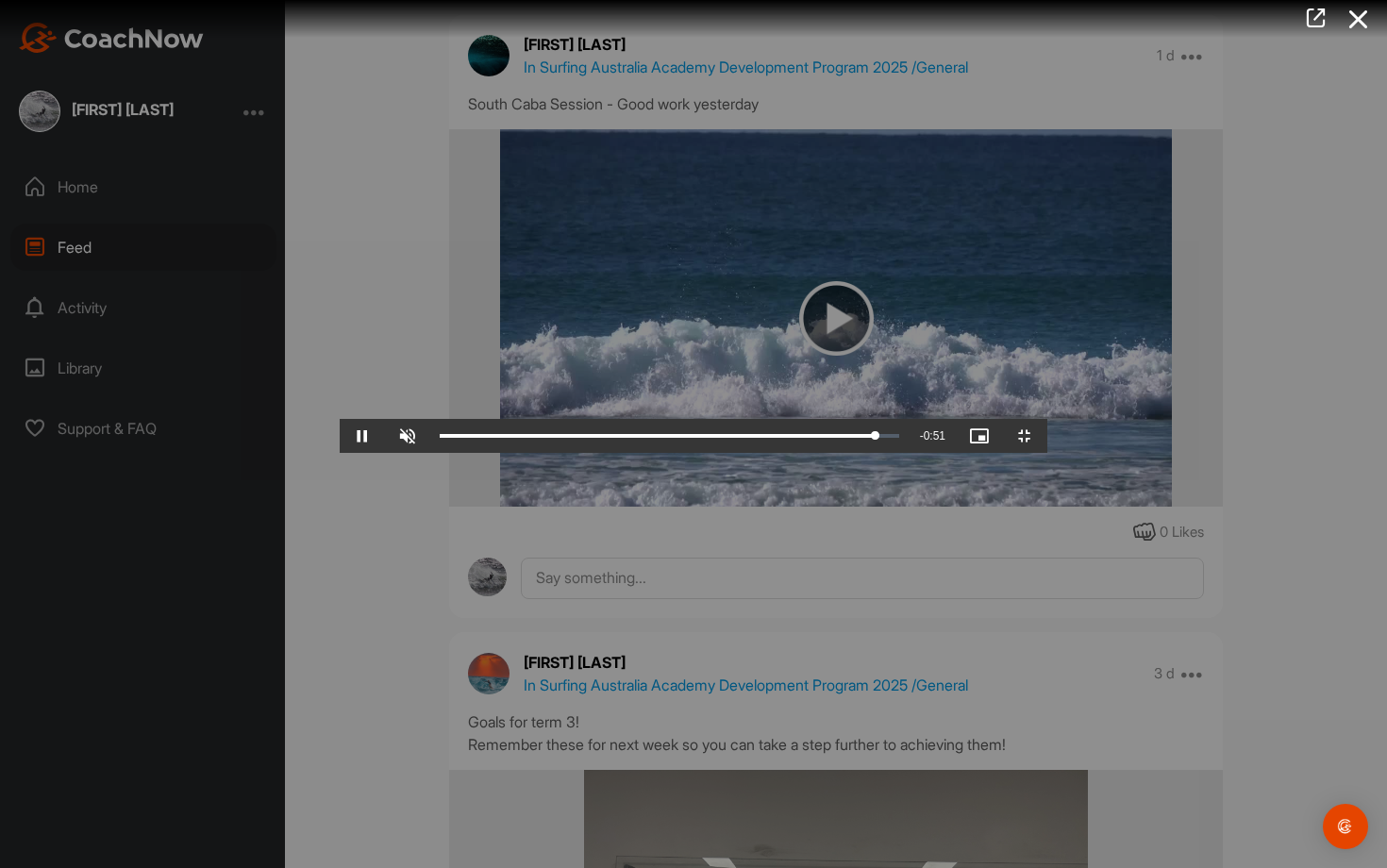 click at bounding box center (694, 434) 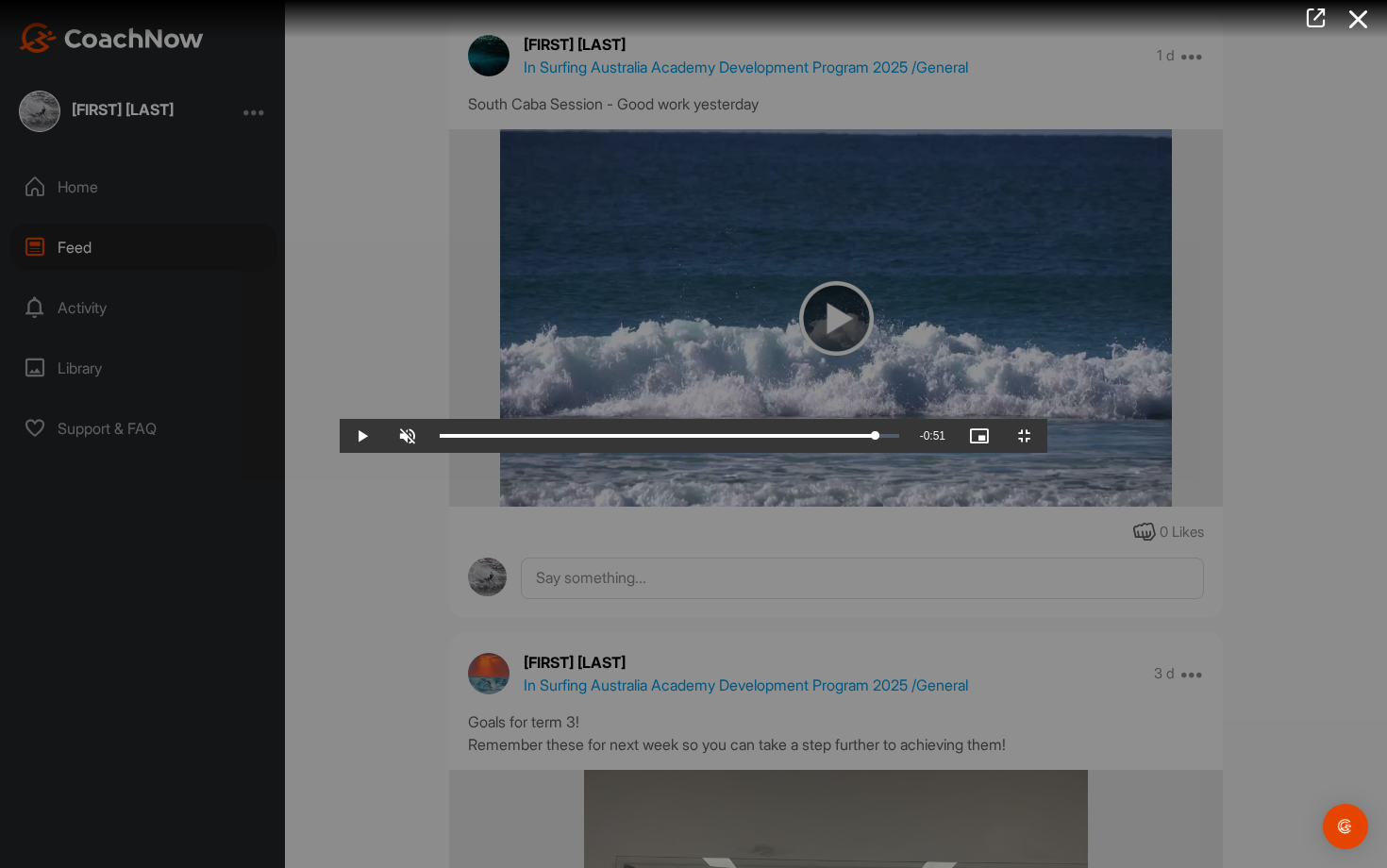 click at bounding box center (694, 434) 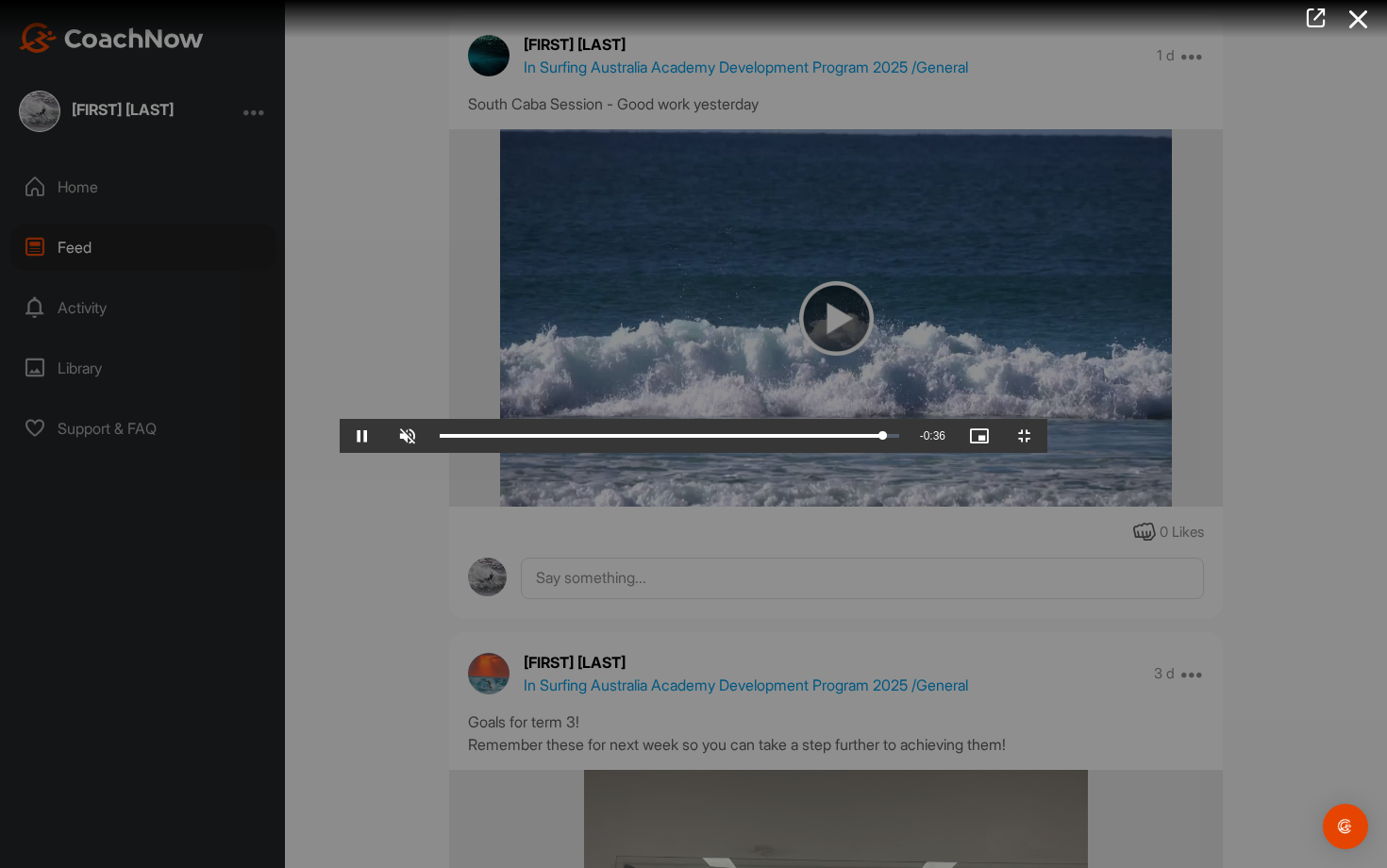 click at bounding box center [694, 434] 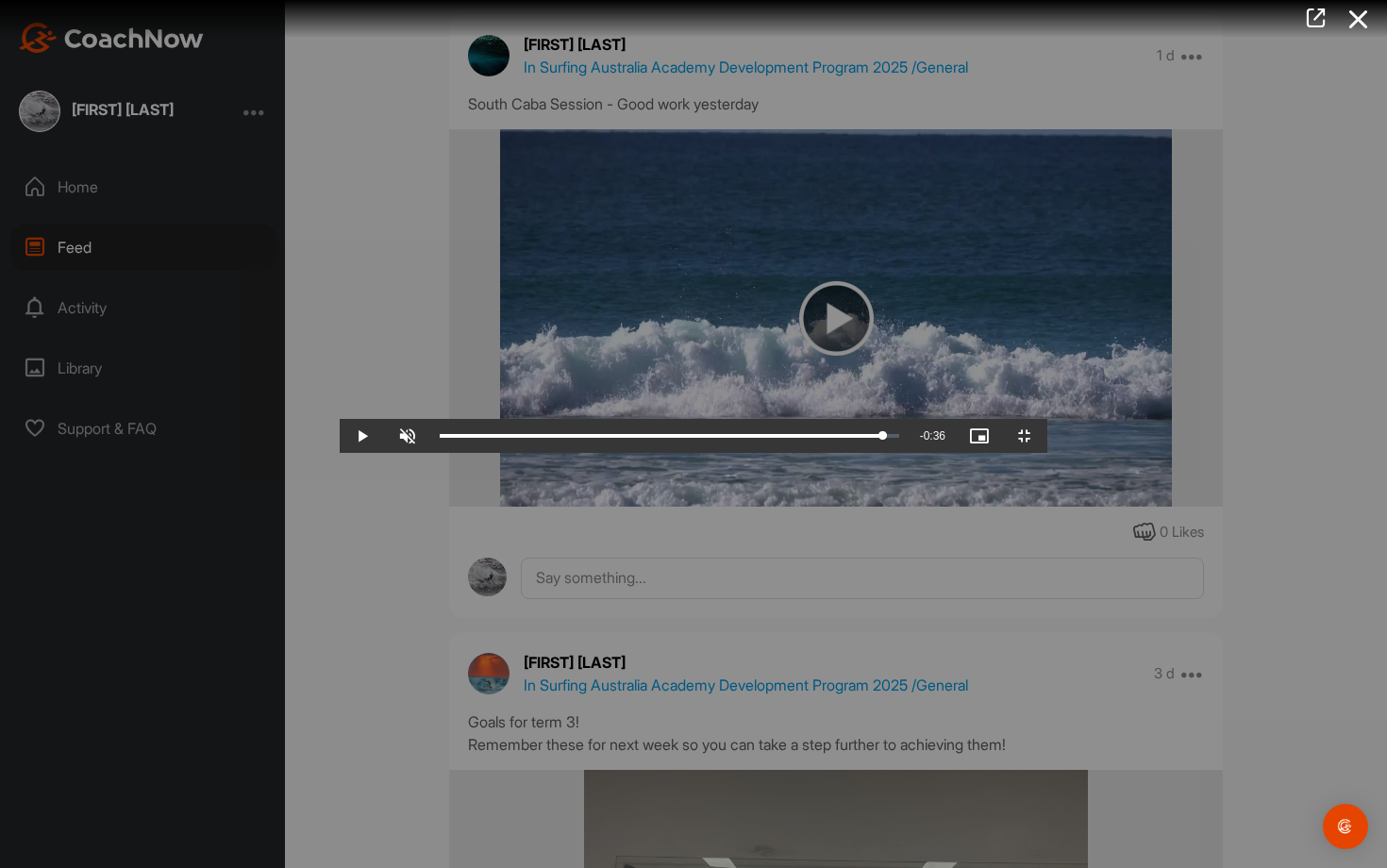 click at bounding box center (694, 434) 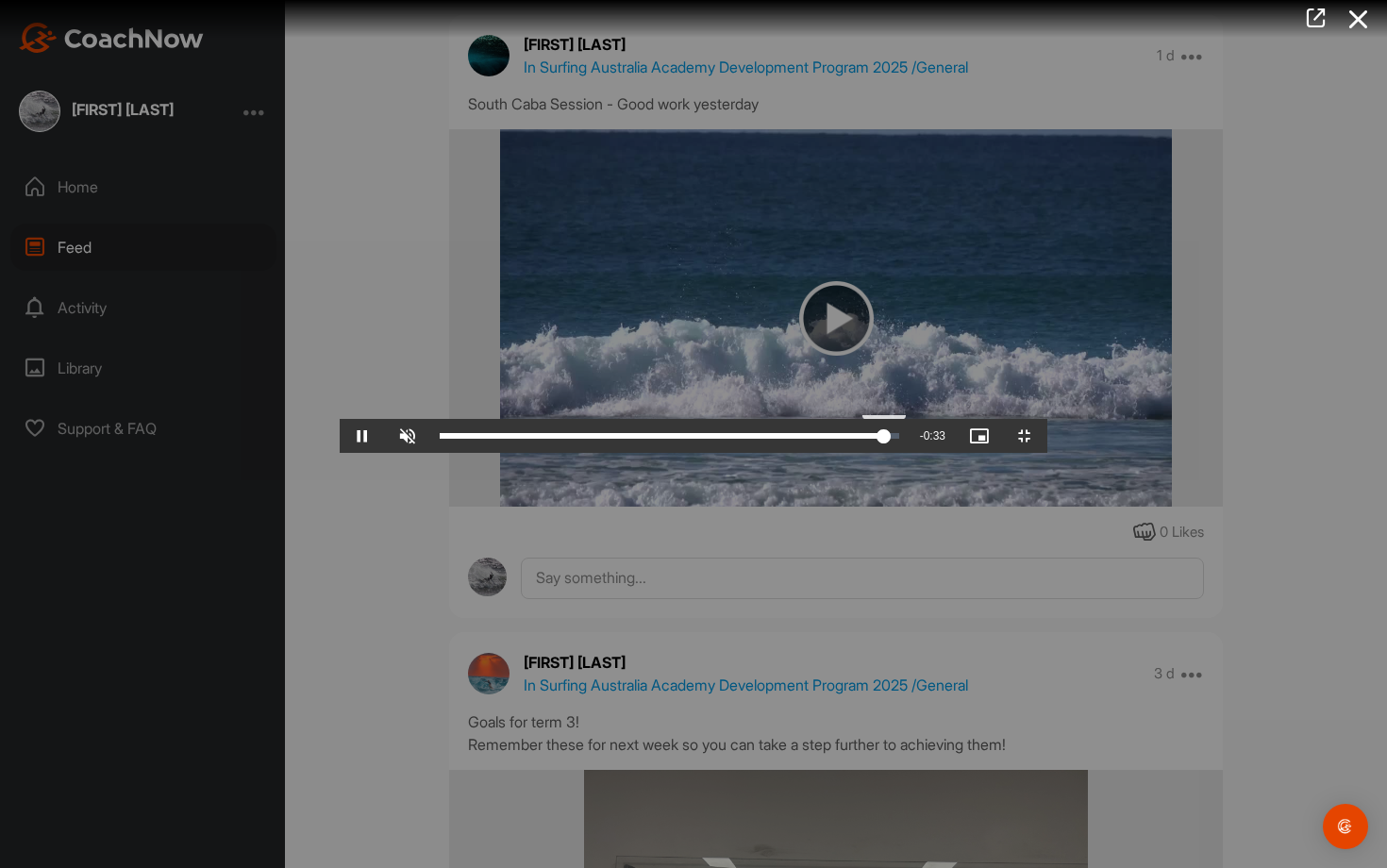 click on "16:03" at bounding box center (661, 436) 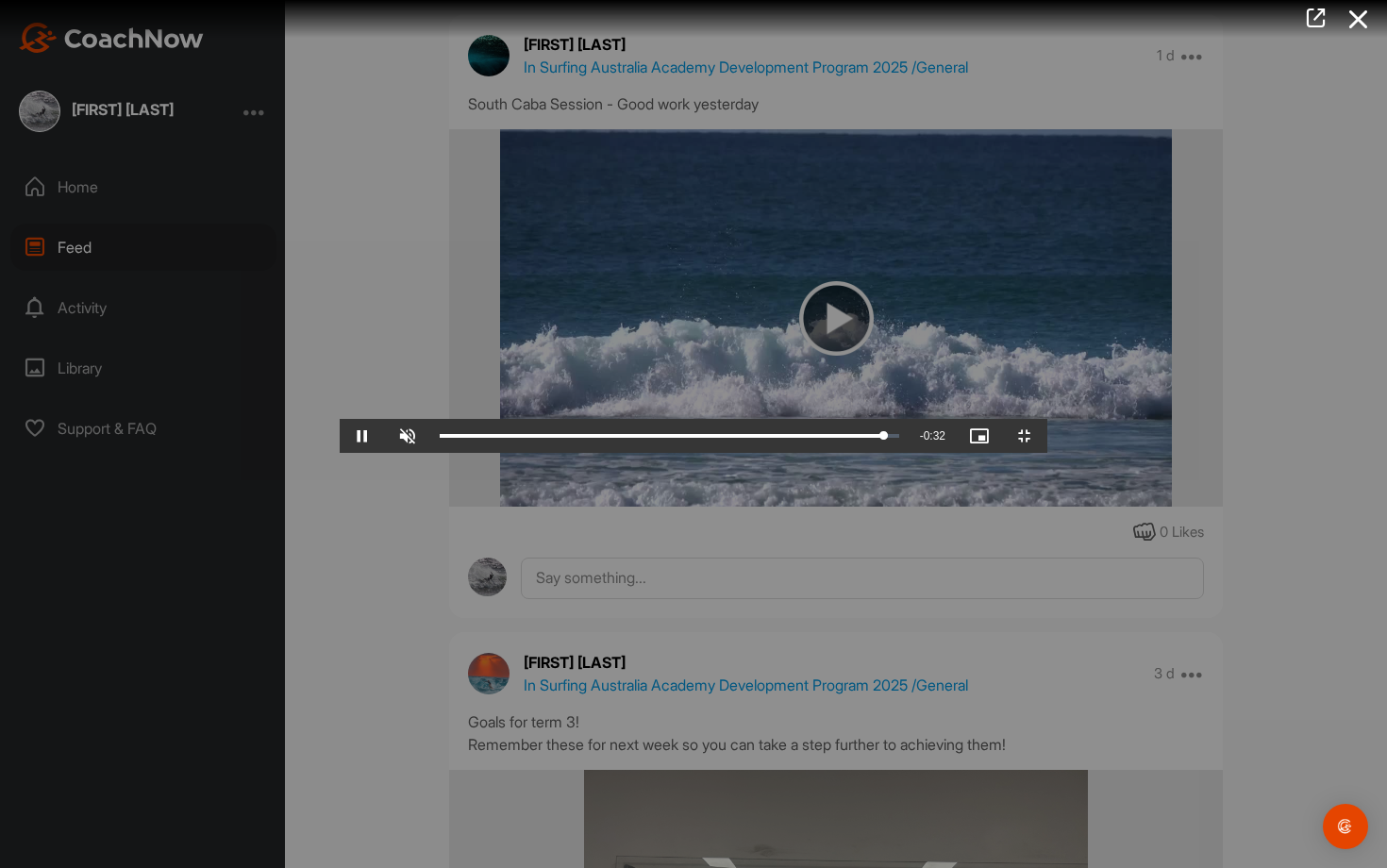 click at bounding box center [694, 434] 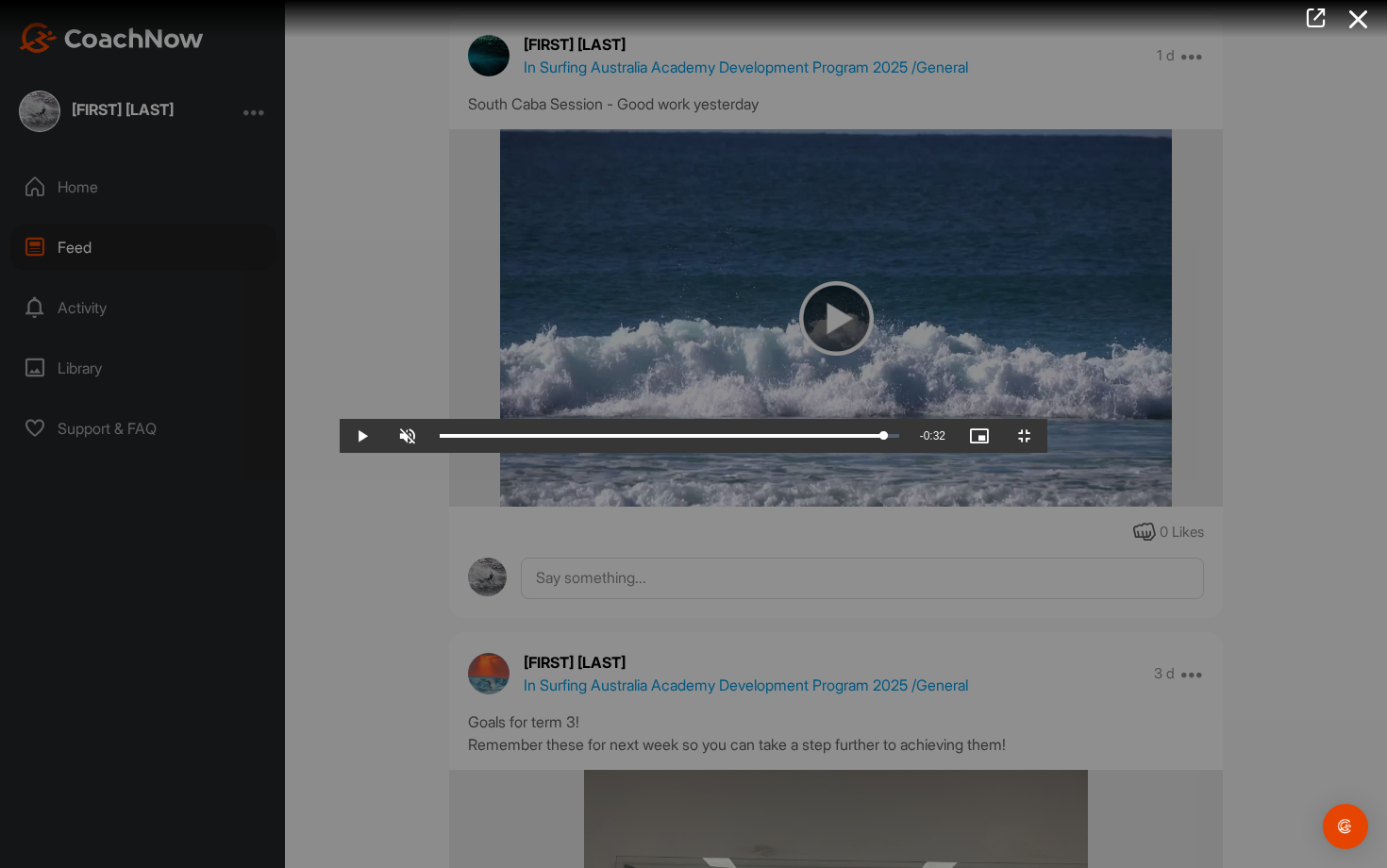 click at bounding box center [694, 434] 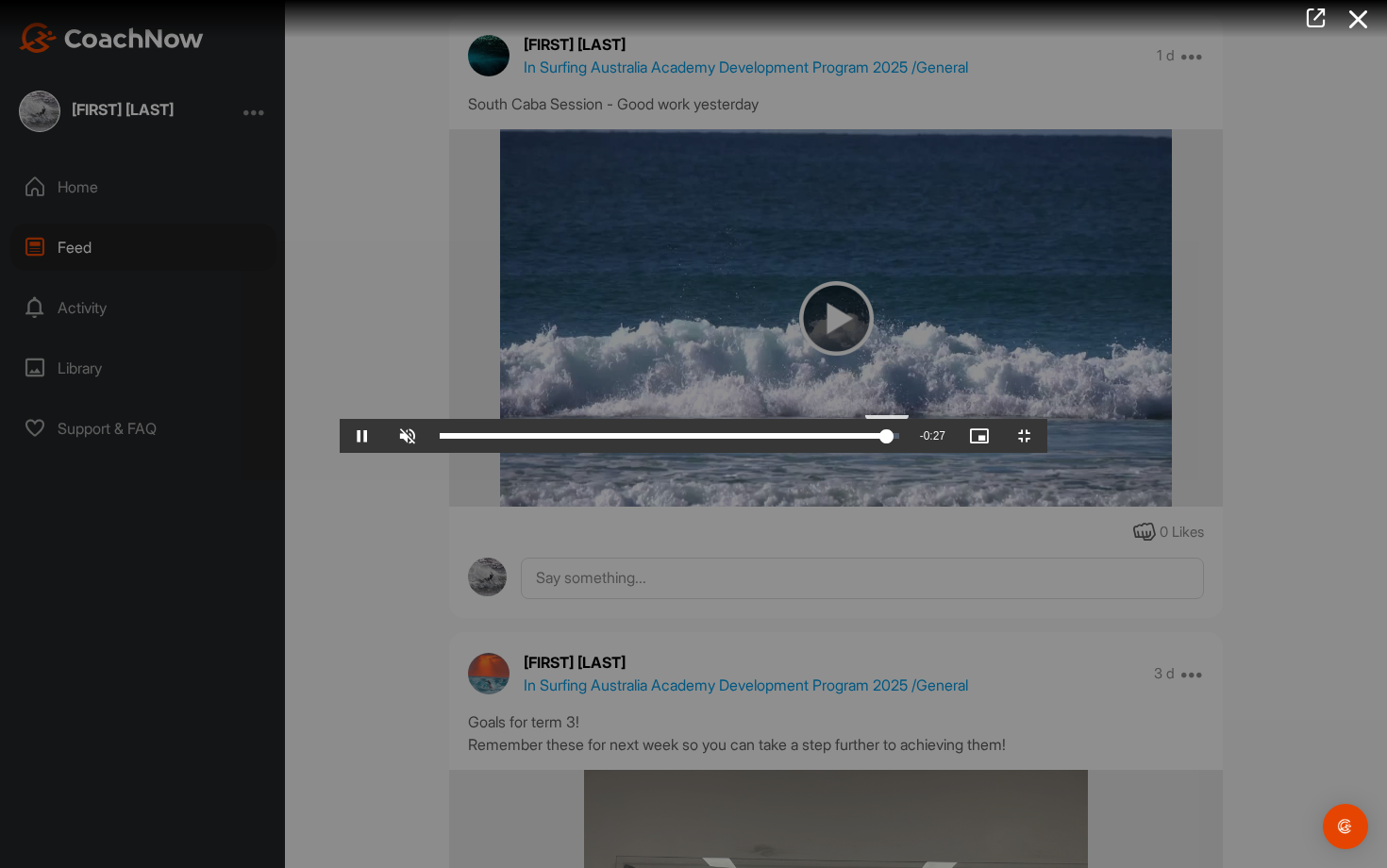 click on "Loaded :  97.72% 15:54 16:09" at bounding box center [669, 436] 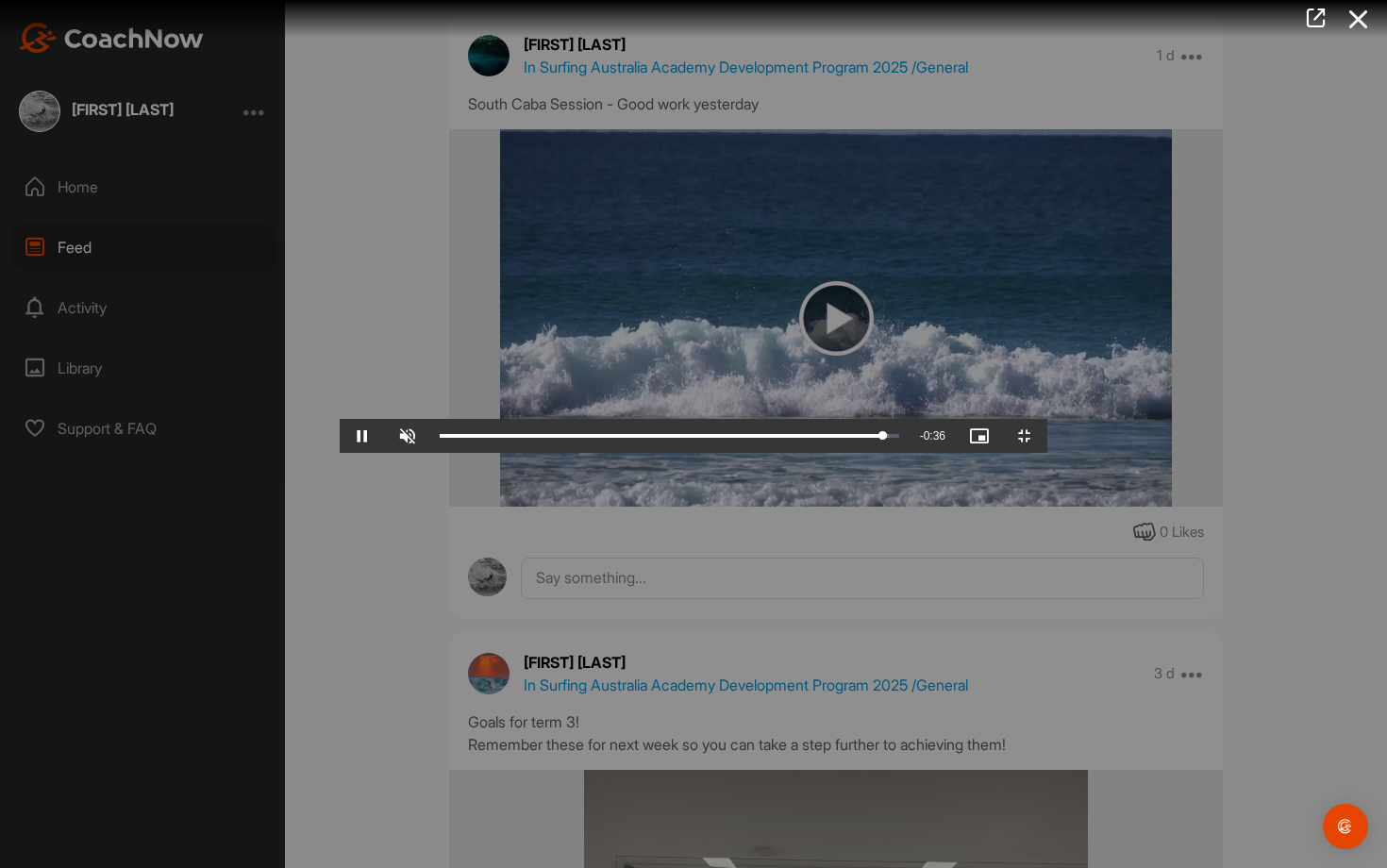 click at bounding box center (694, 434) 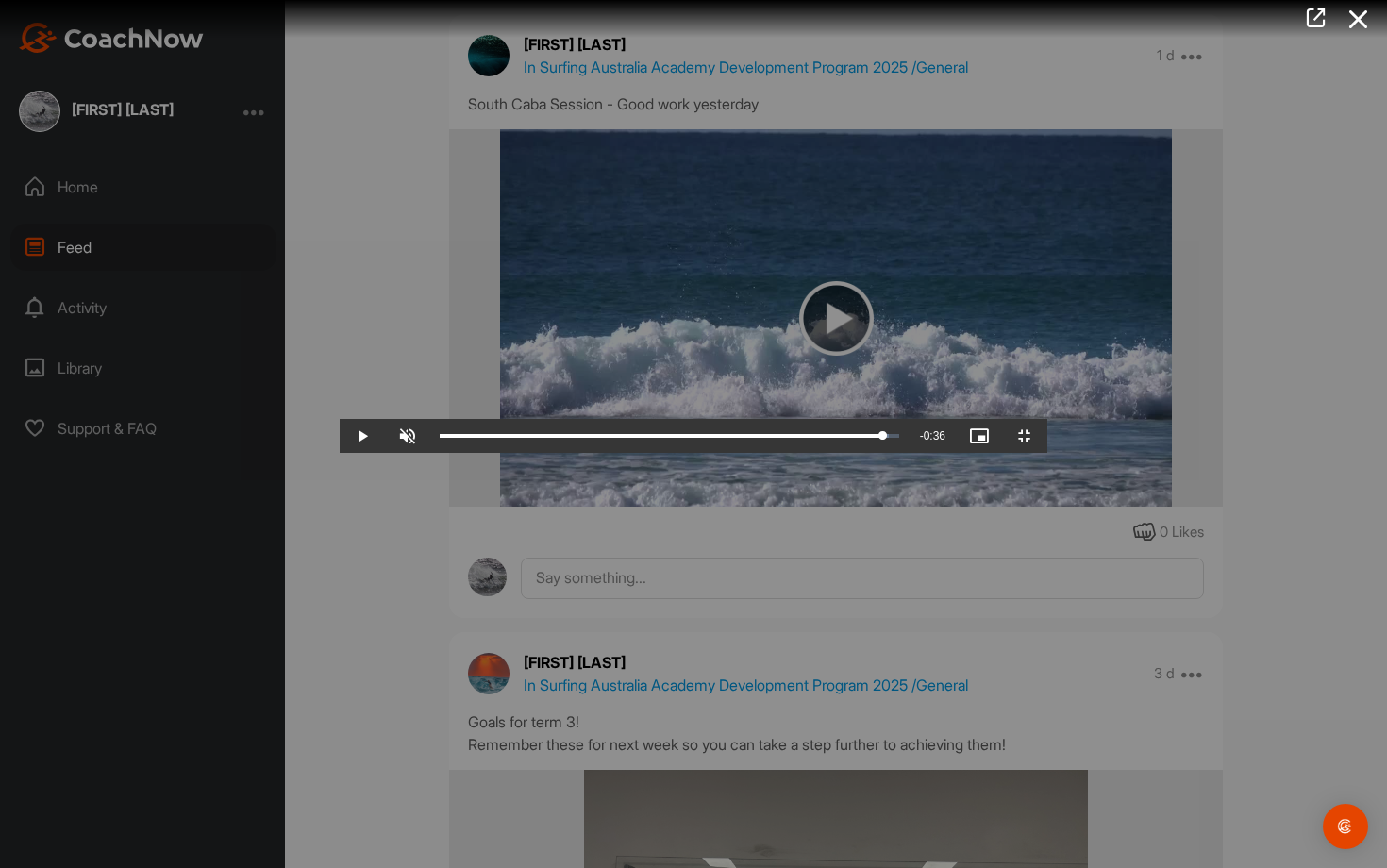 click at bounding box center (694, 434) 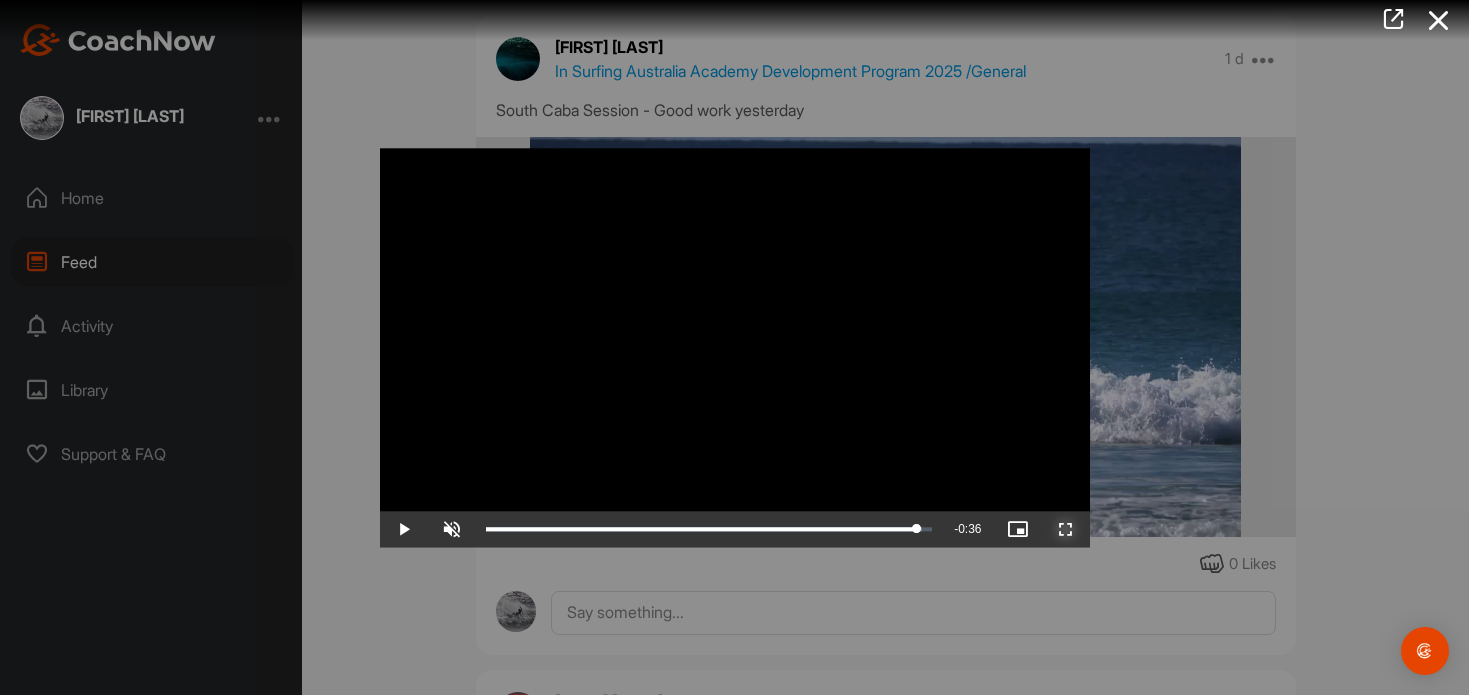 click at bounding box center (1066, 529) 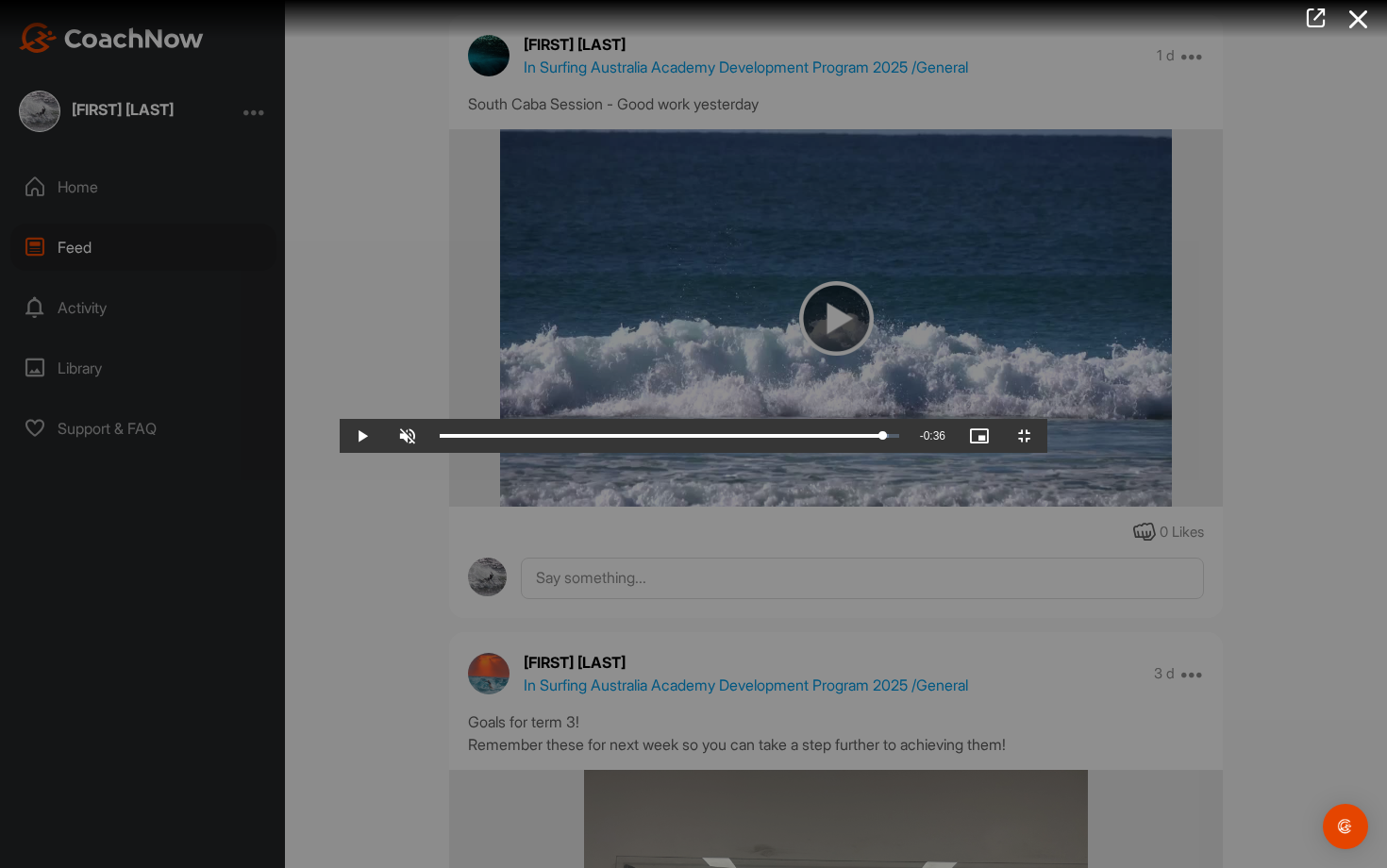 click at bounding box center [694, 434] 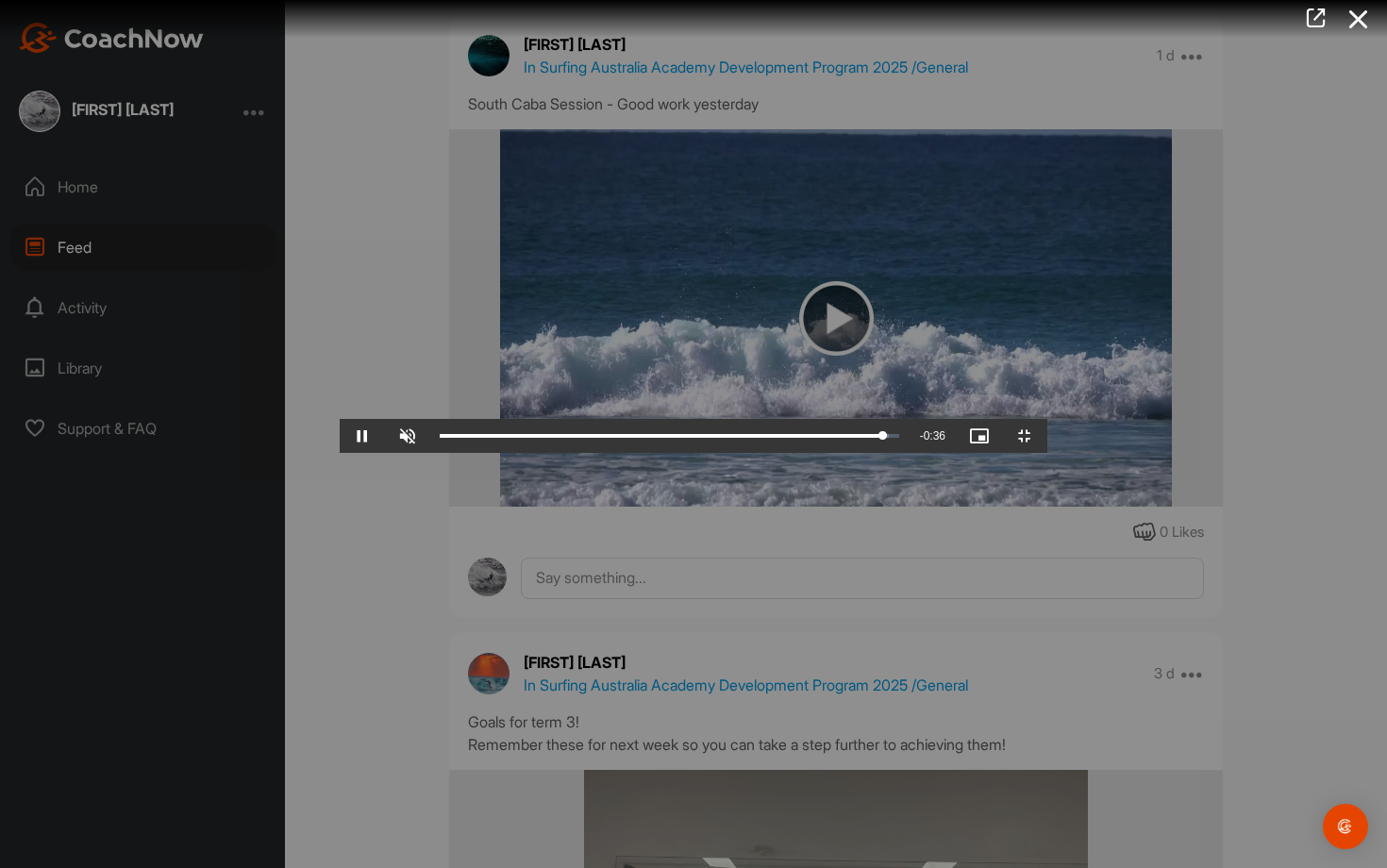 click at bounding box center [694, 434] 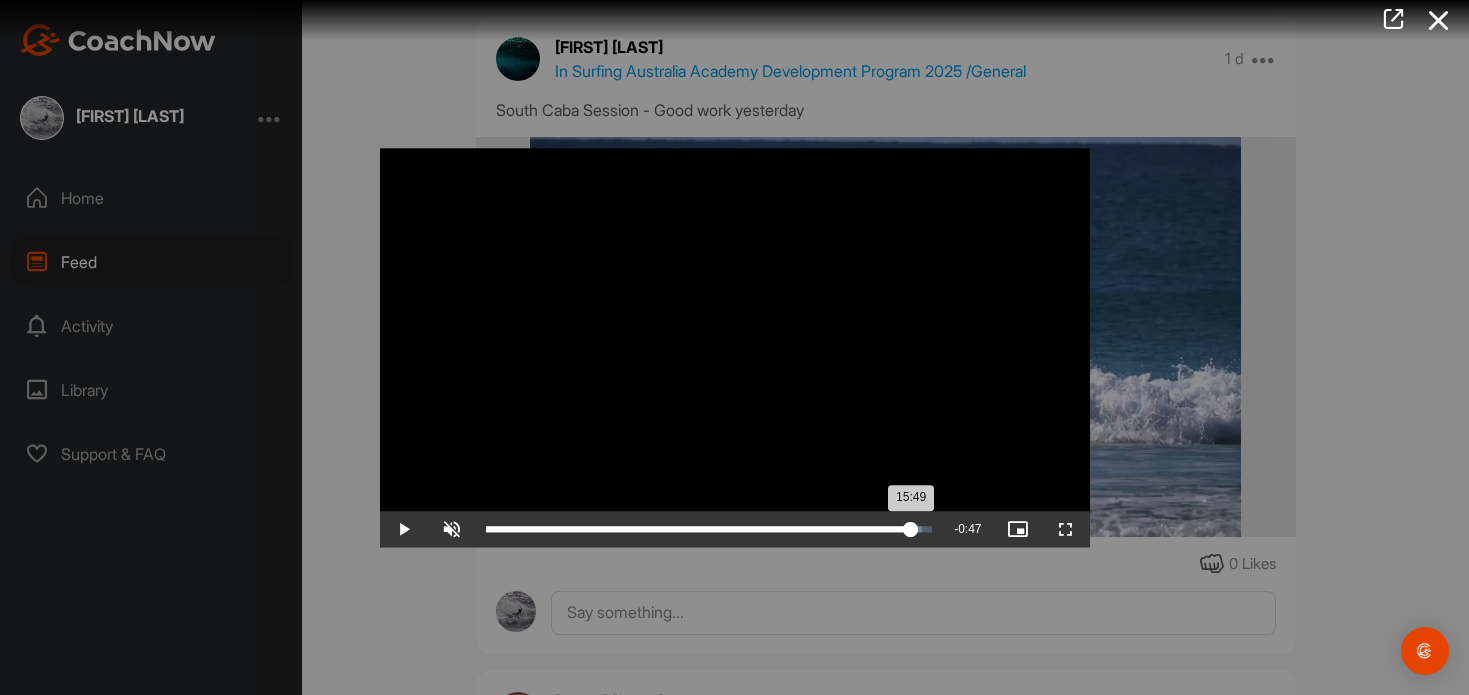 click on "15:49" at bounding box center [699, 529] 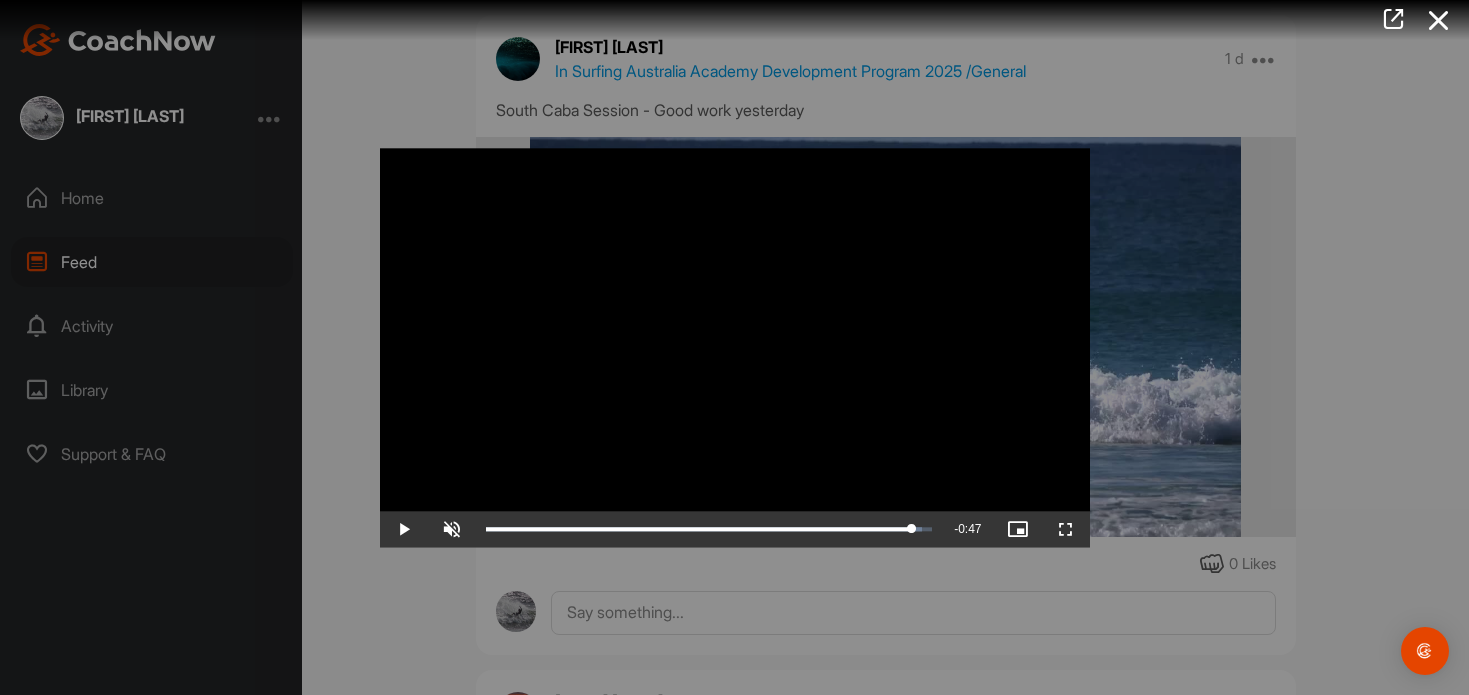 click at bounding box center (735, 347) 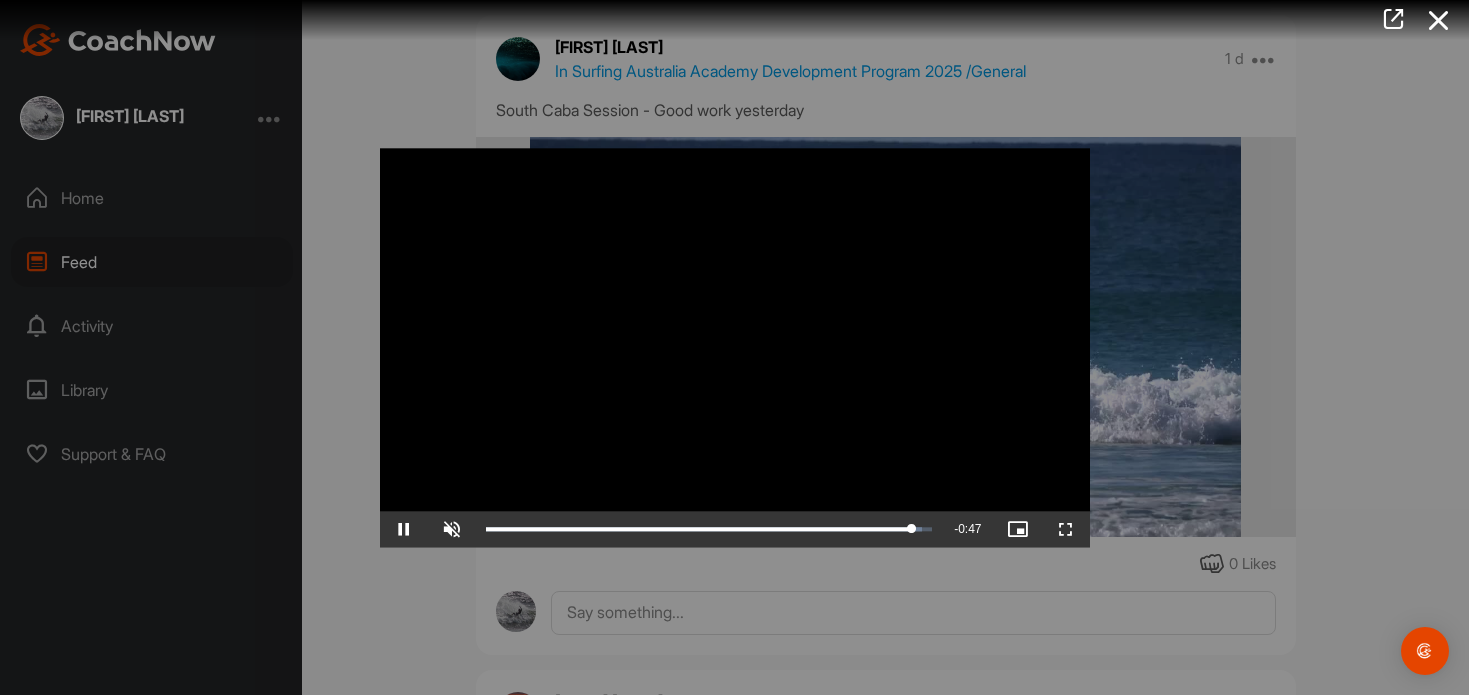 click at bounding box center [735, 347] 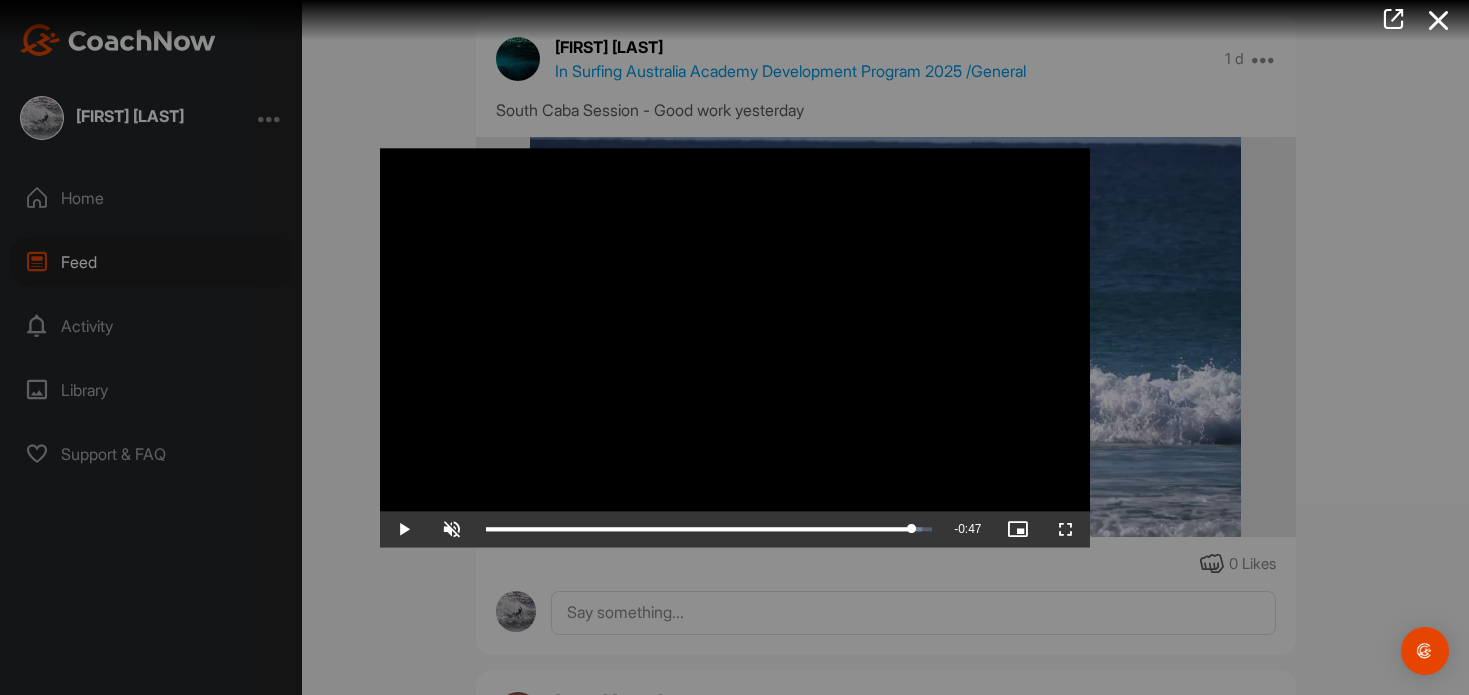 click at bounding box center (735, 347) 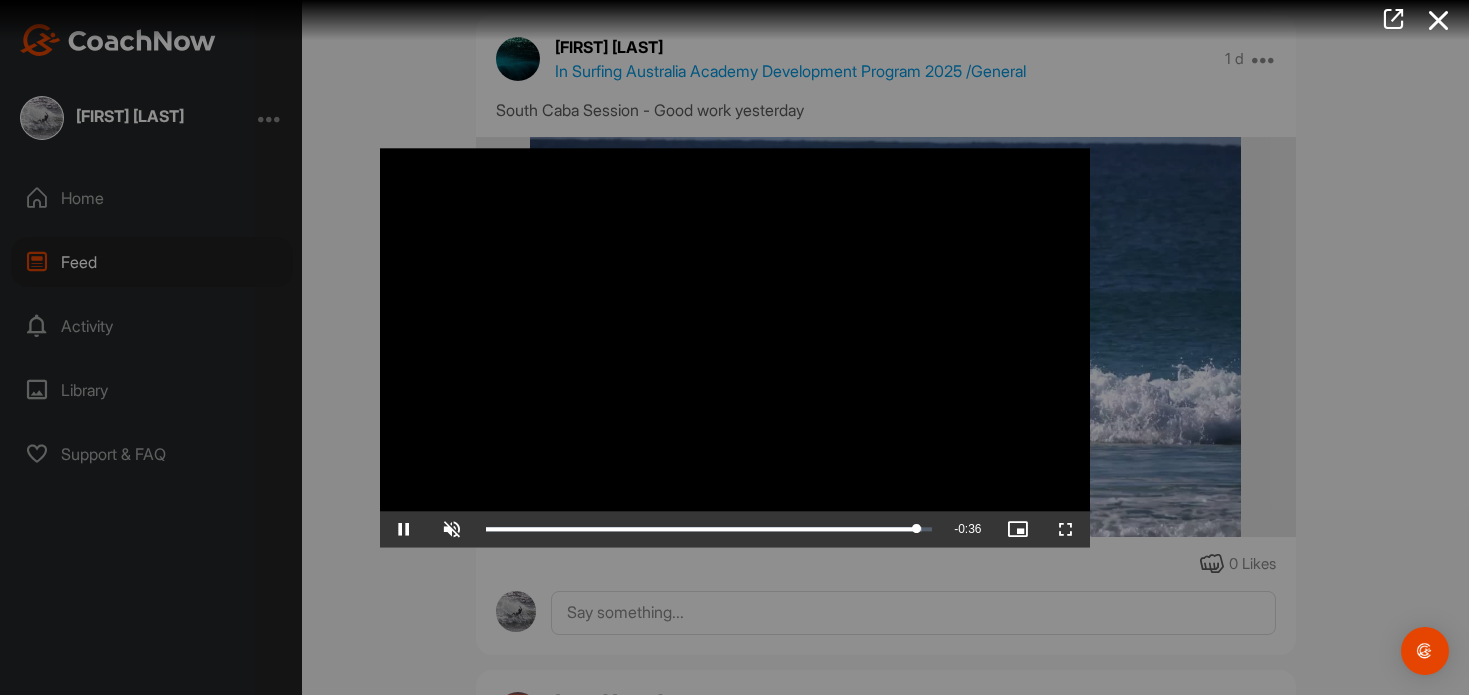 click at bounding box center [735, 347] 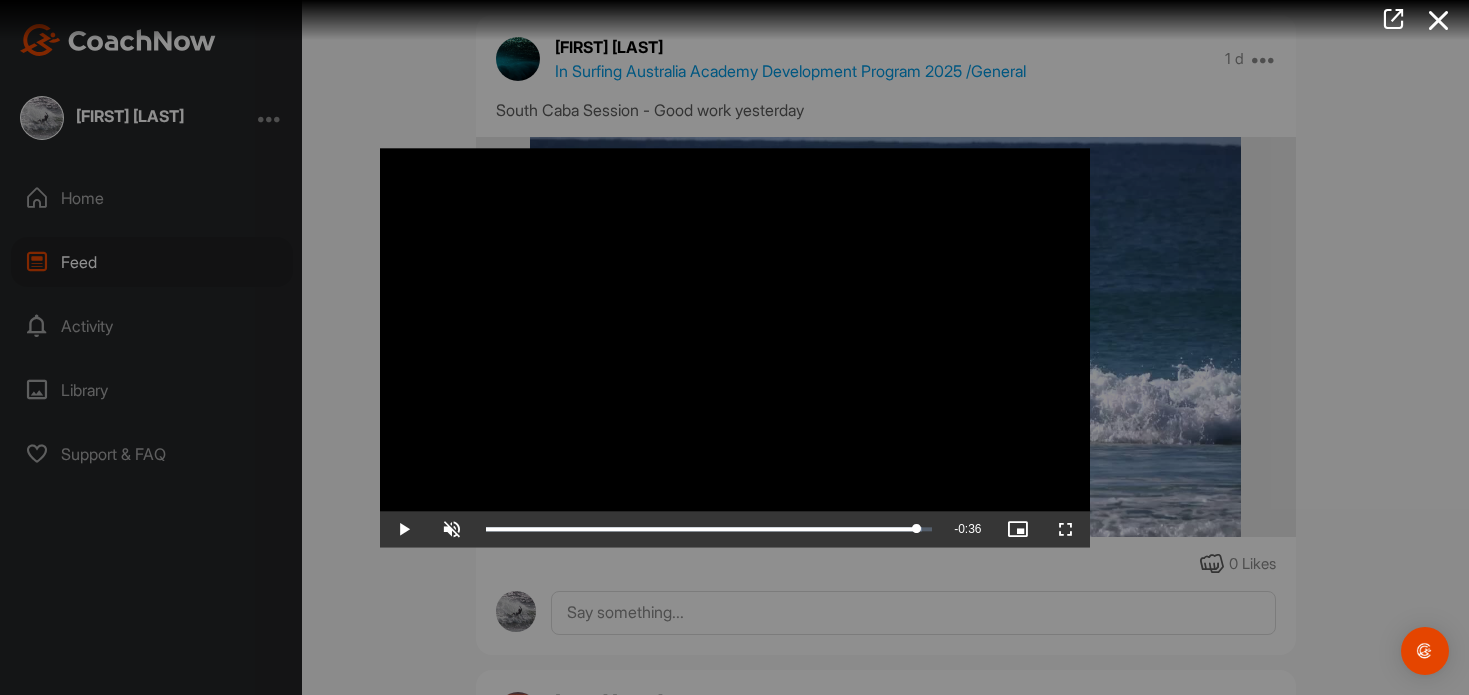 click at bounding box center (735, 347) 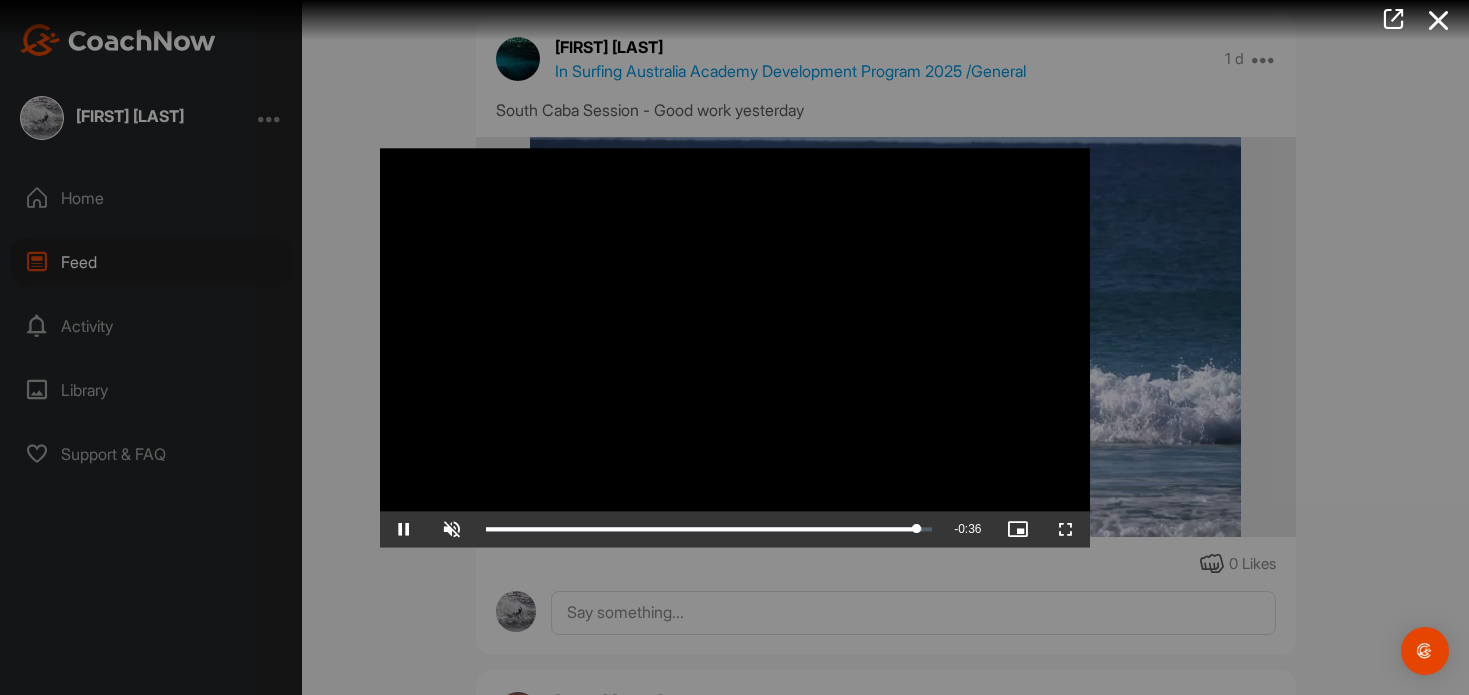 click at bounding box center (735, 347) 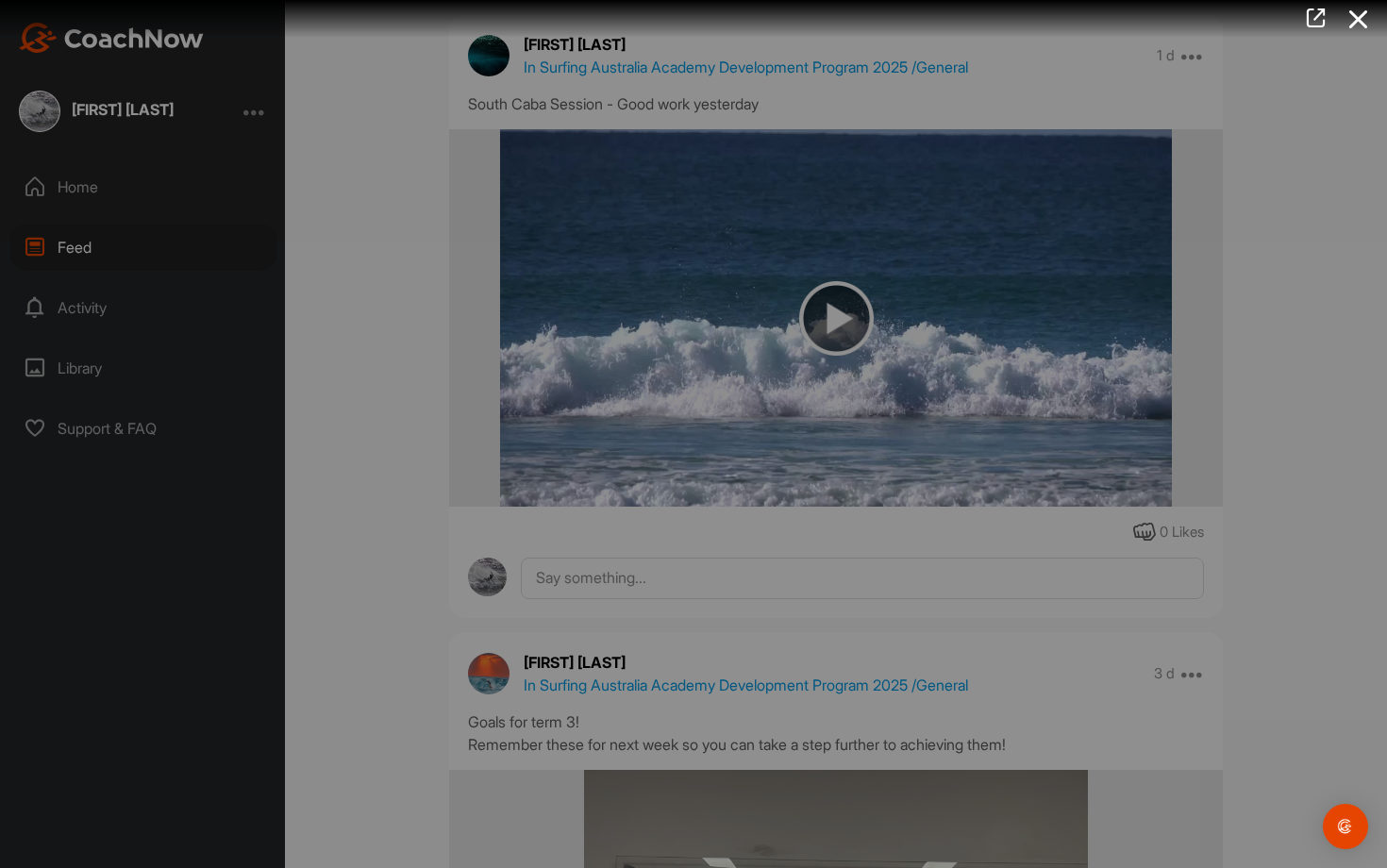 click at bounding box center (694, 434) 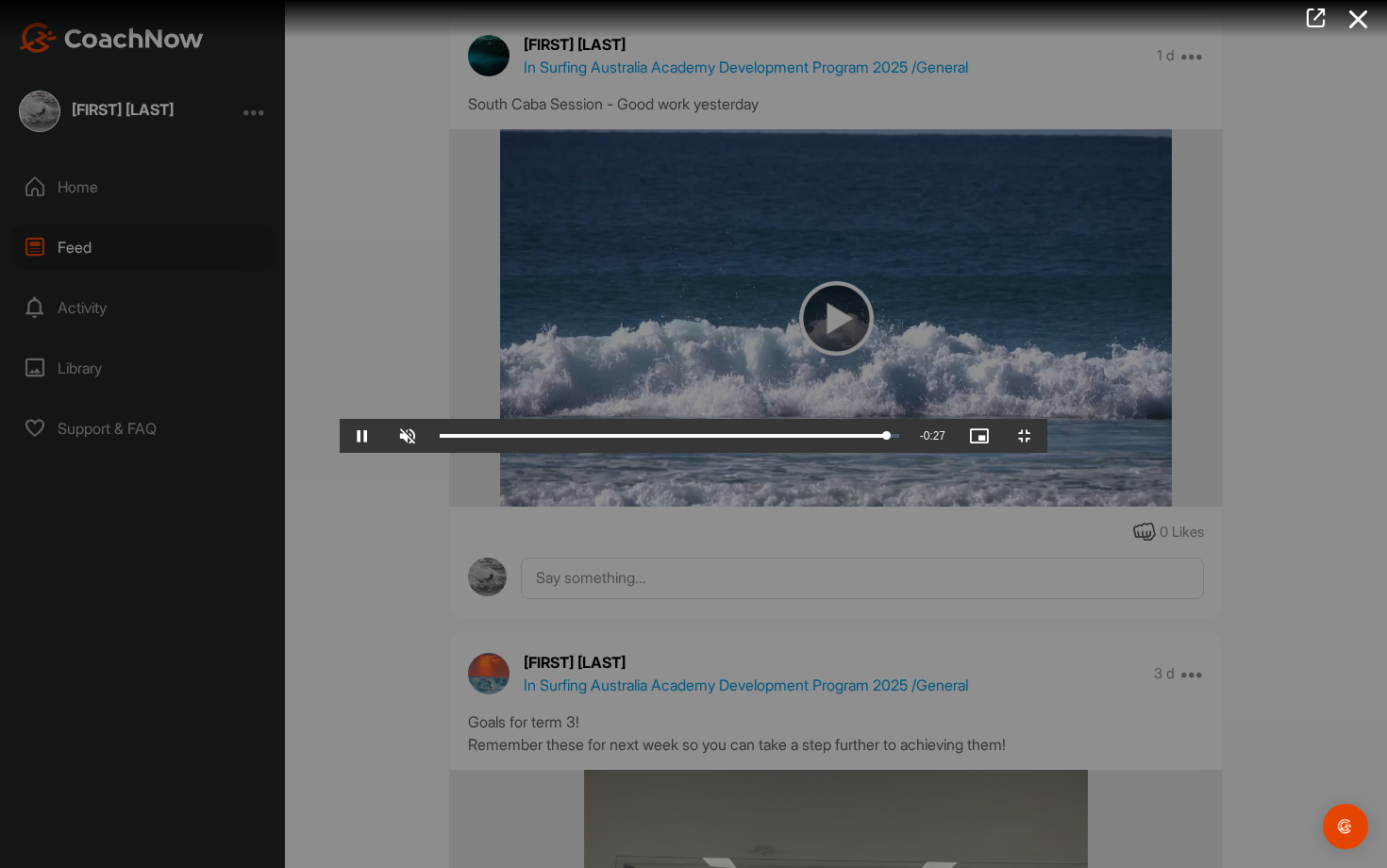click at bounding box center (694, 434) 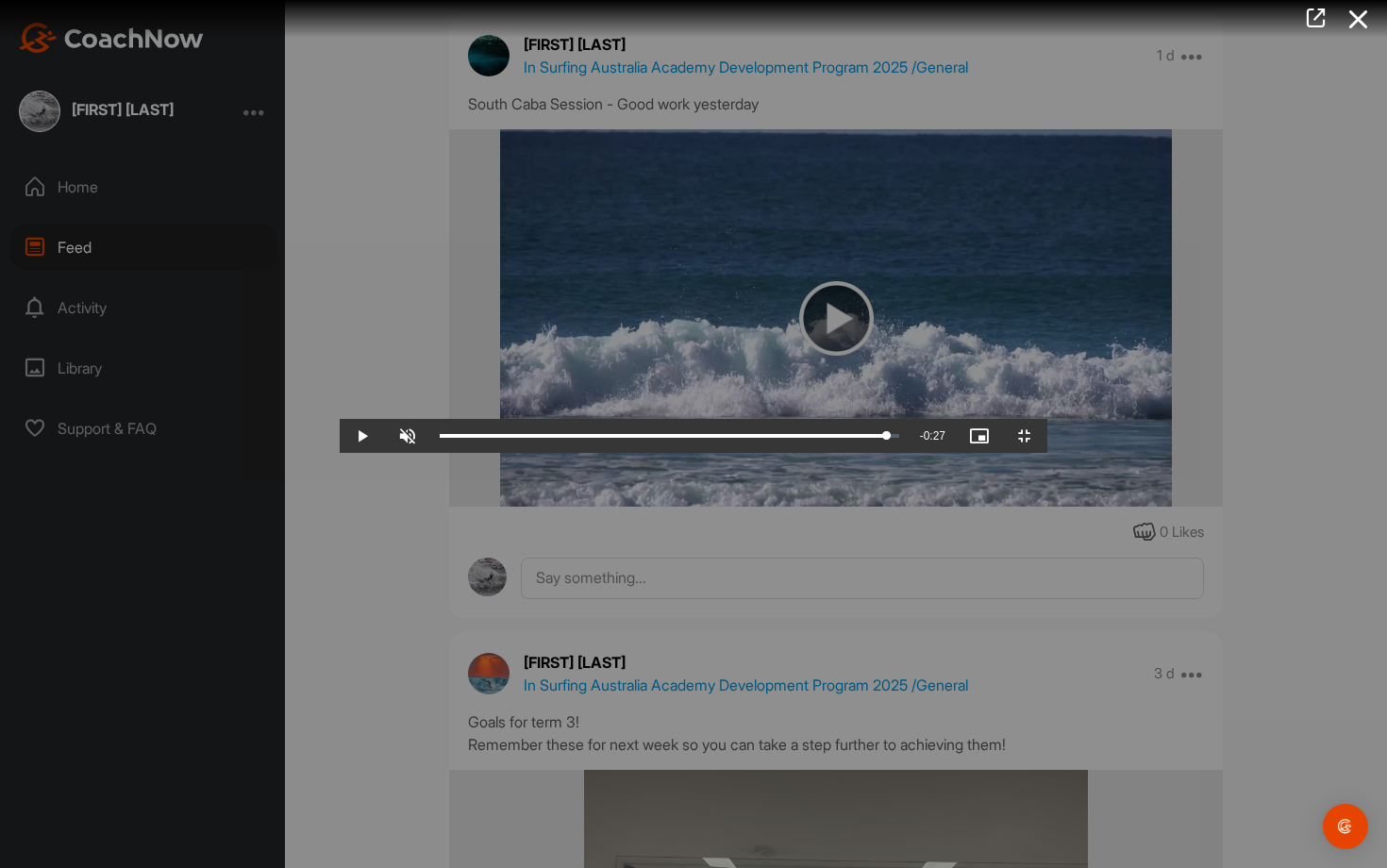 click at bounding box center (694, 434) 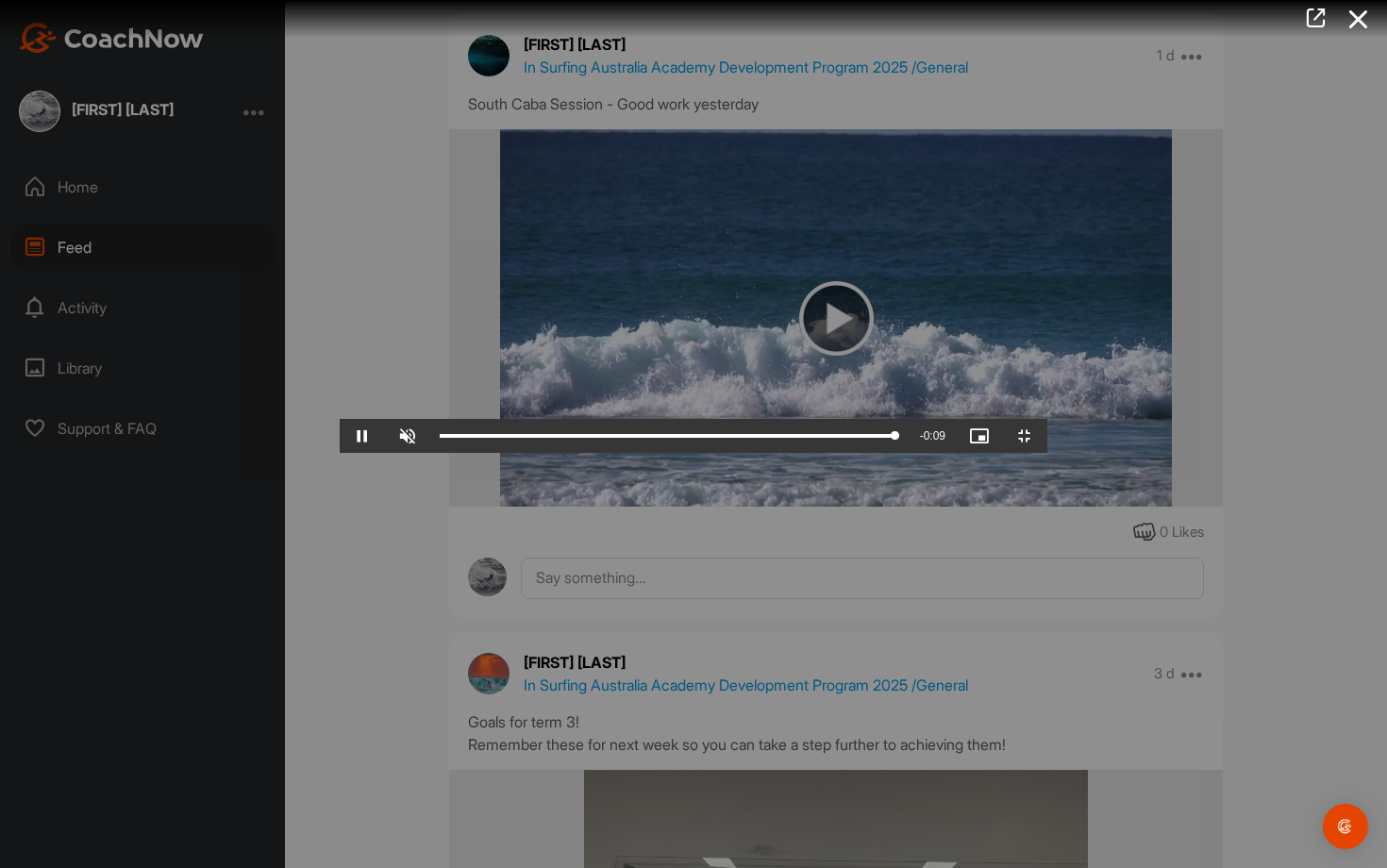 click at bounding box center (694, 434) 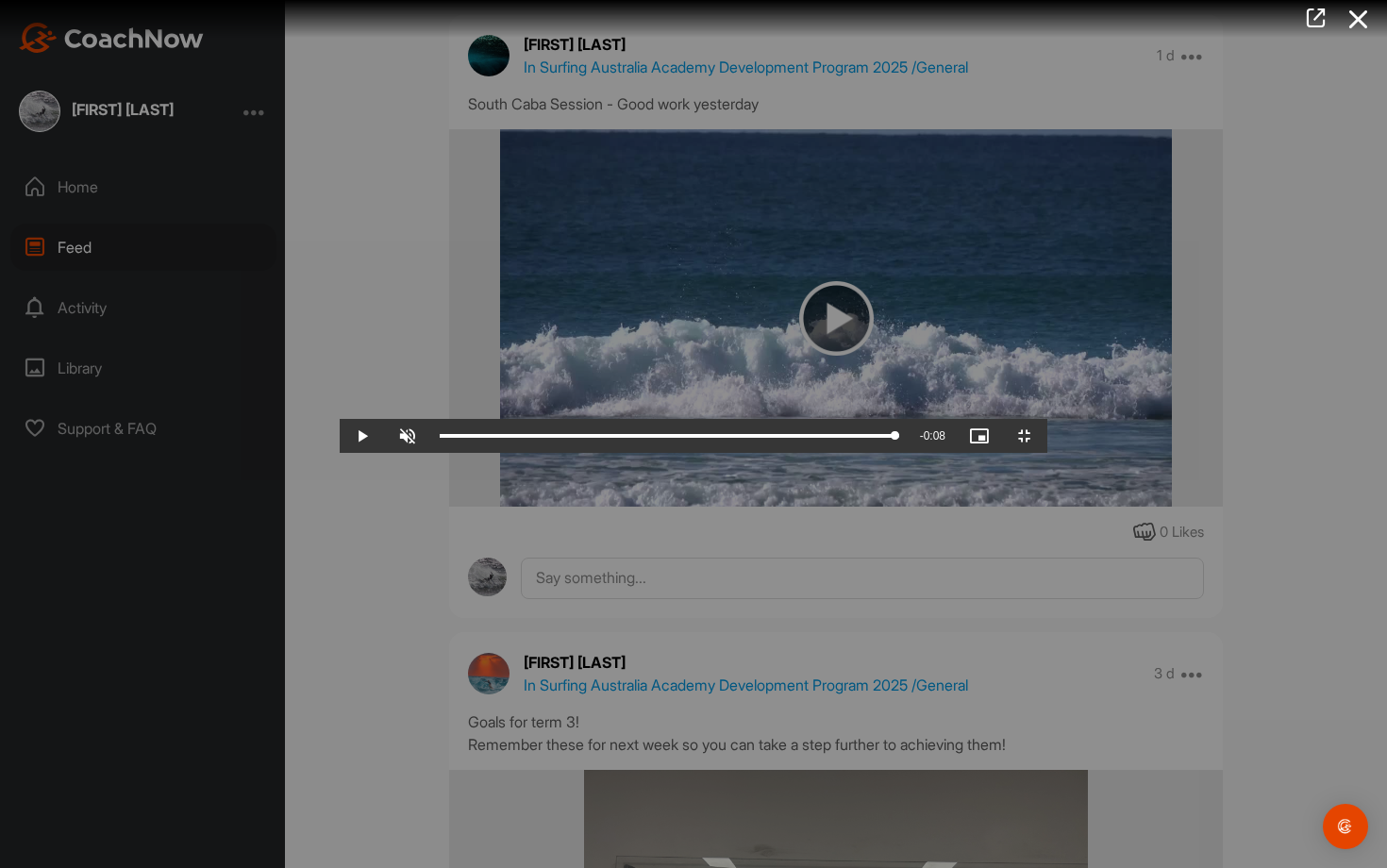 click at bounding box center [694, 434] 